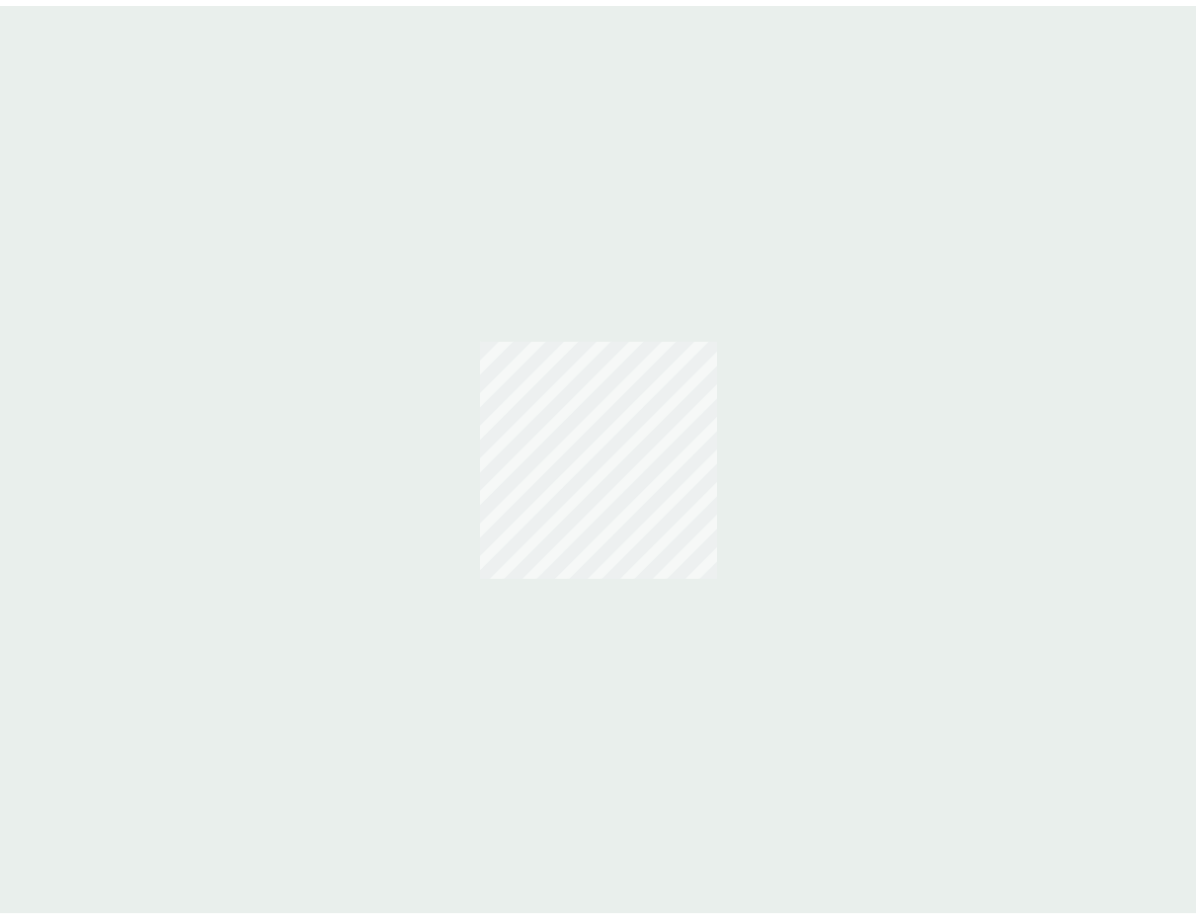 scroll, scrollTop: 0, scrollLeft: 0, axis: both 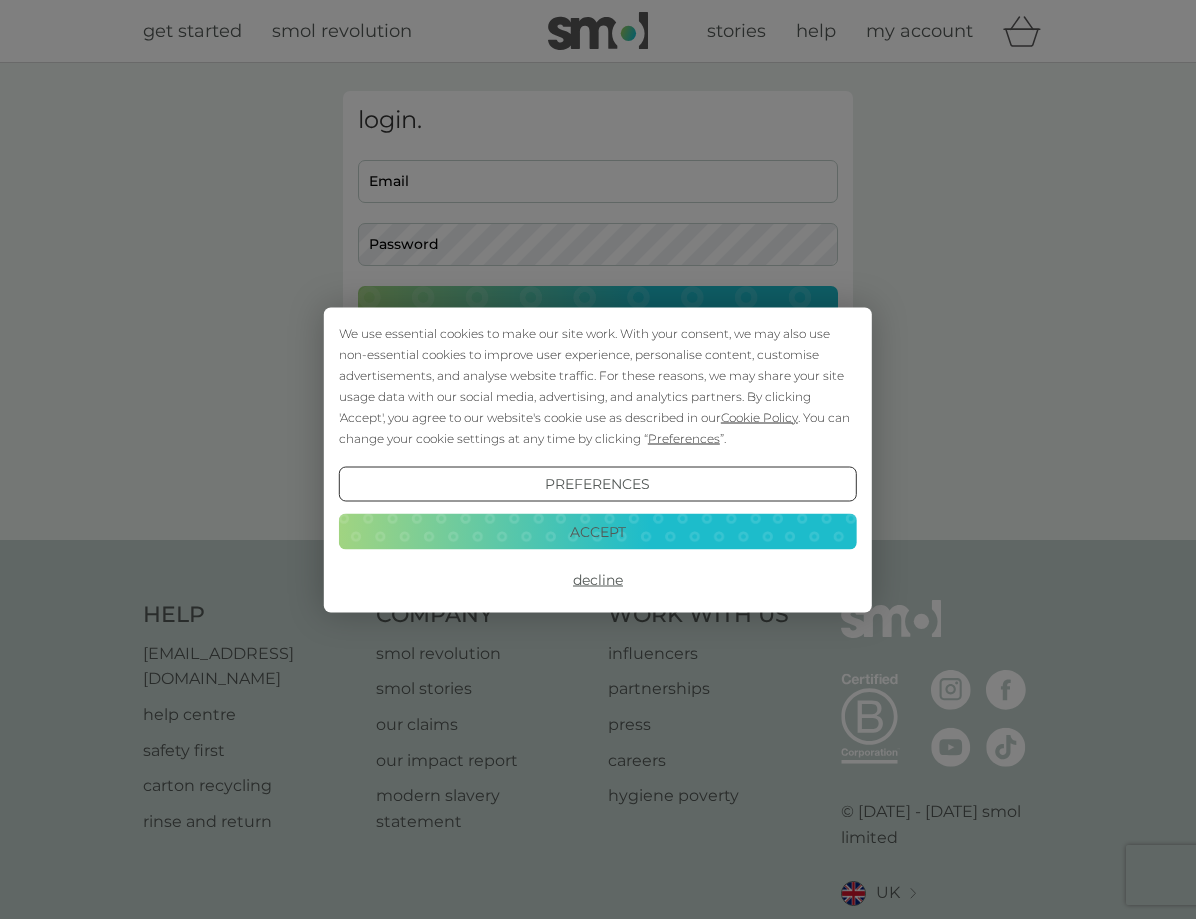 type on "suz6661@aol.com" 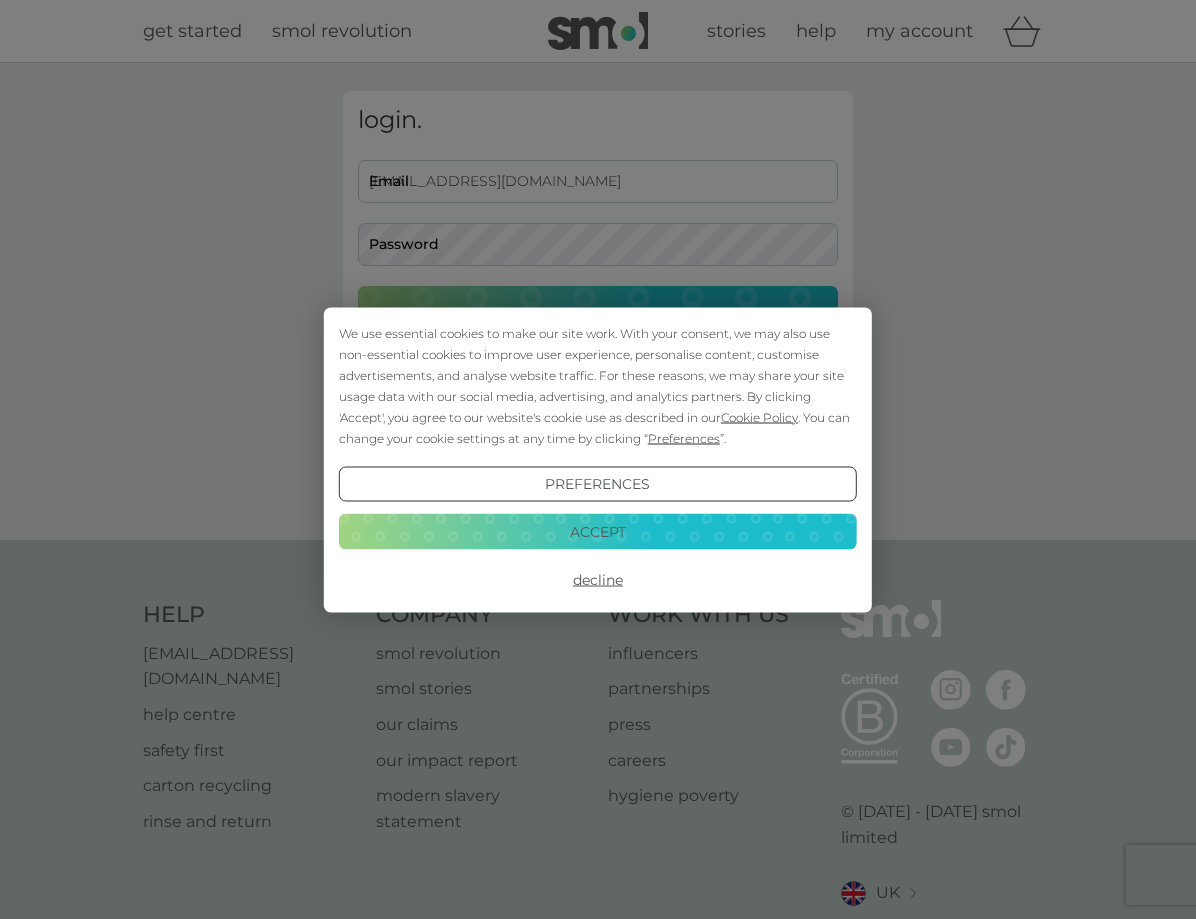 click on "Accept" at bounding box center (598, 532) 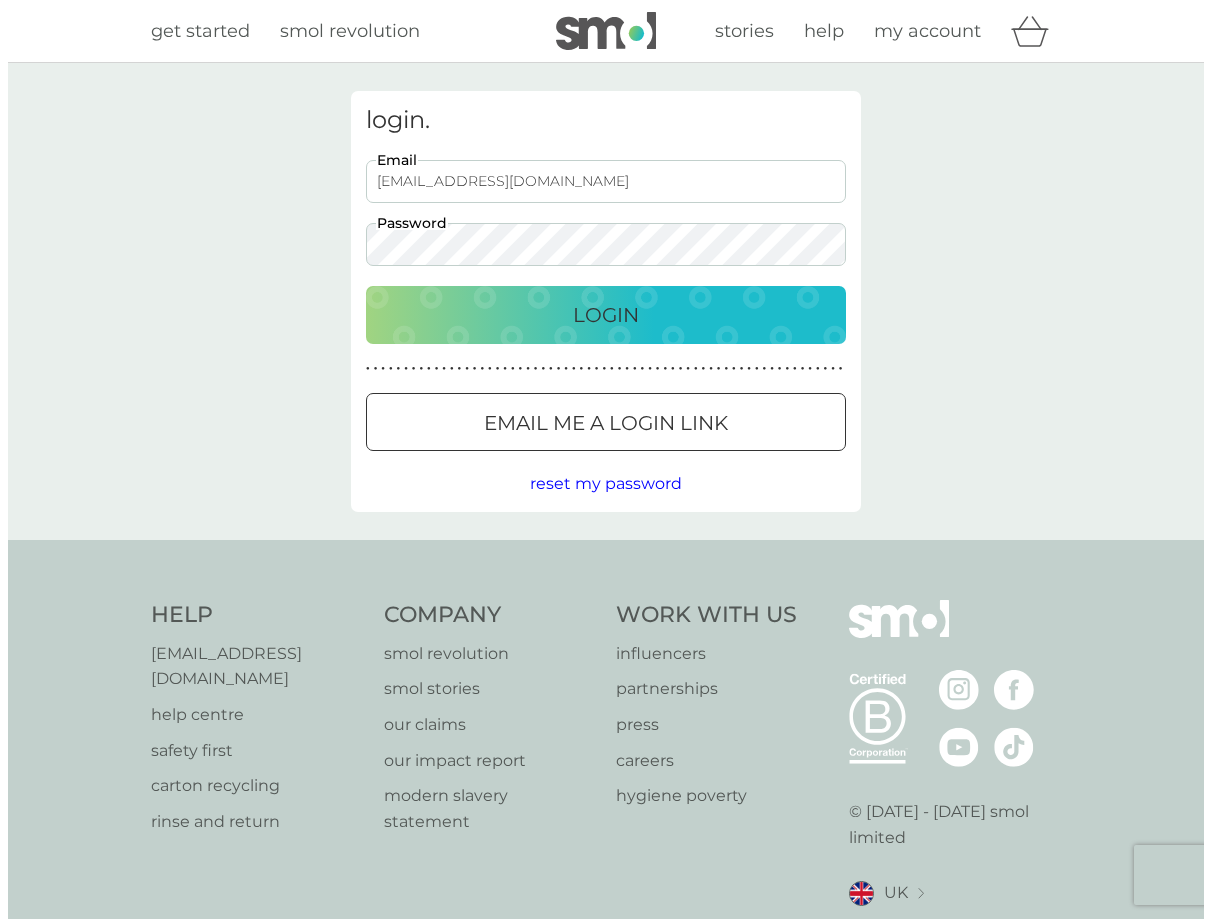 scroll, scrollTop: 0, scrollLeft: 0, axis: both 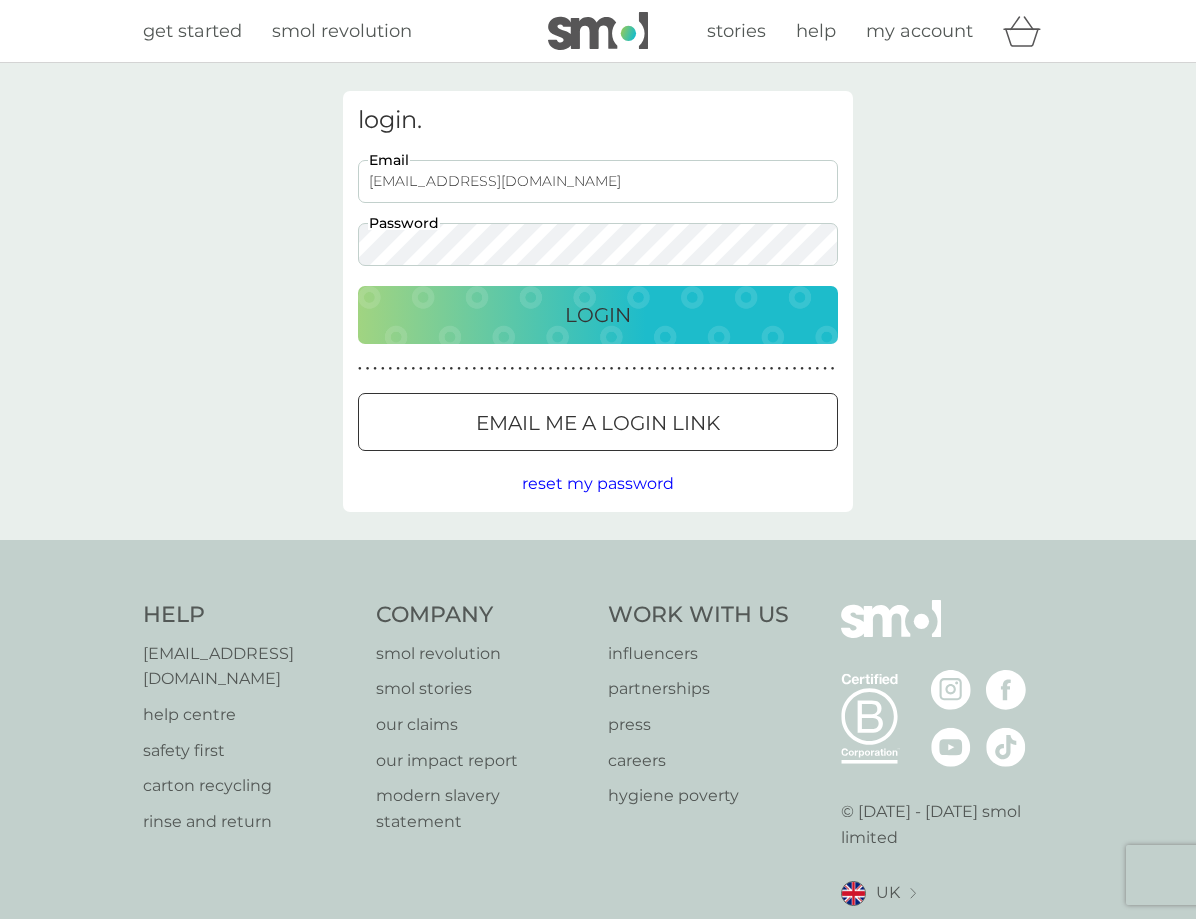 click on "Login" at bounding box center (598, 315) 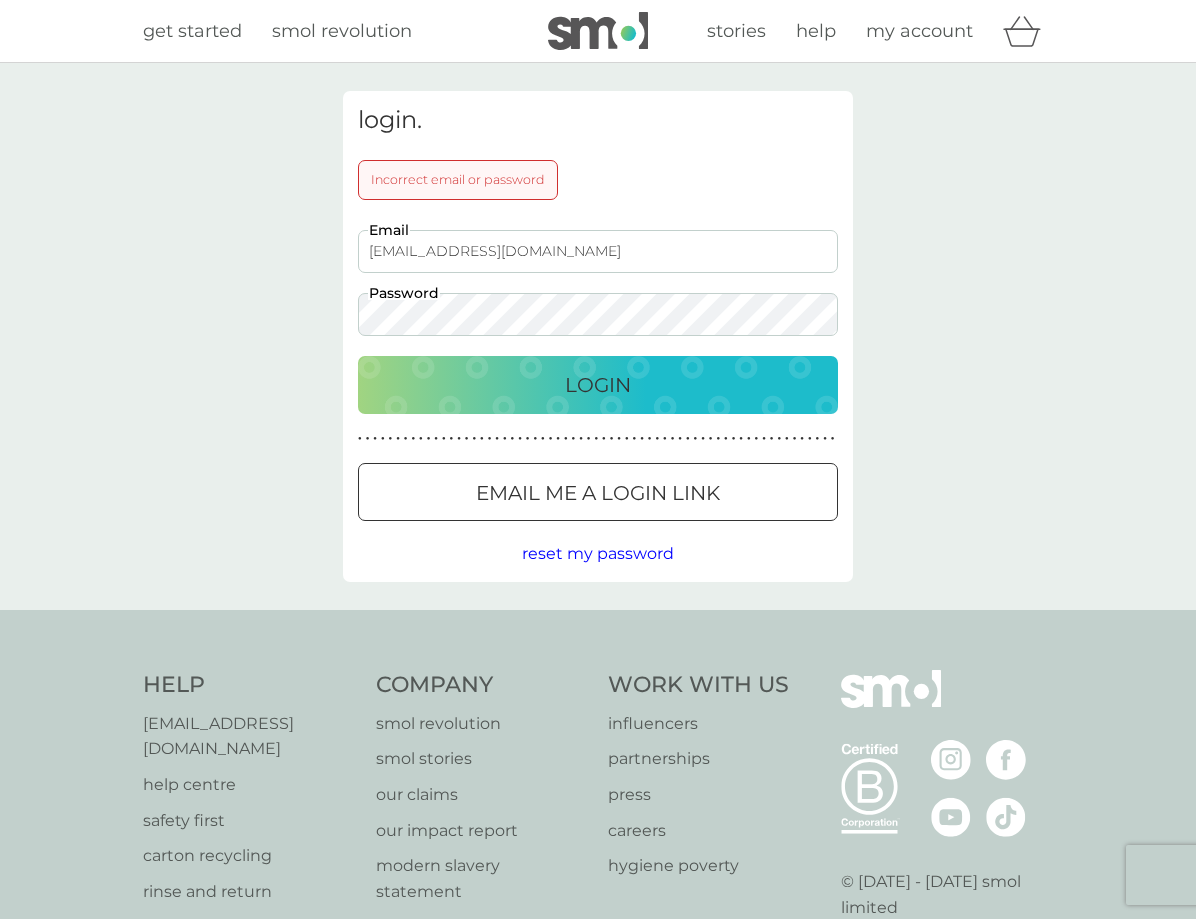 click on "login. Incorrect email or password suz6661@aol.com Email Password Login ● ● ● ● ● ● ● ● ● ● ● ● ● ● ● ● ● ● ● ● ● ● ● ● ● ● ● ● ● ● ● ● ● ● ● ● ● ● ● ● ● ● ● ● ● ● ● ● ● ● ● ● ● ● ● ● ● ● ● ● ● ● ● ● ● ● ● ● ● ● Email me a login link reset my password" at bounding box center (598, 336) 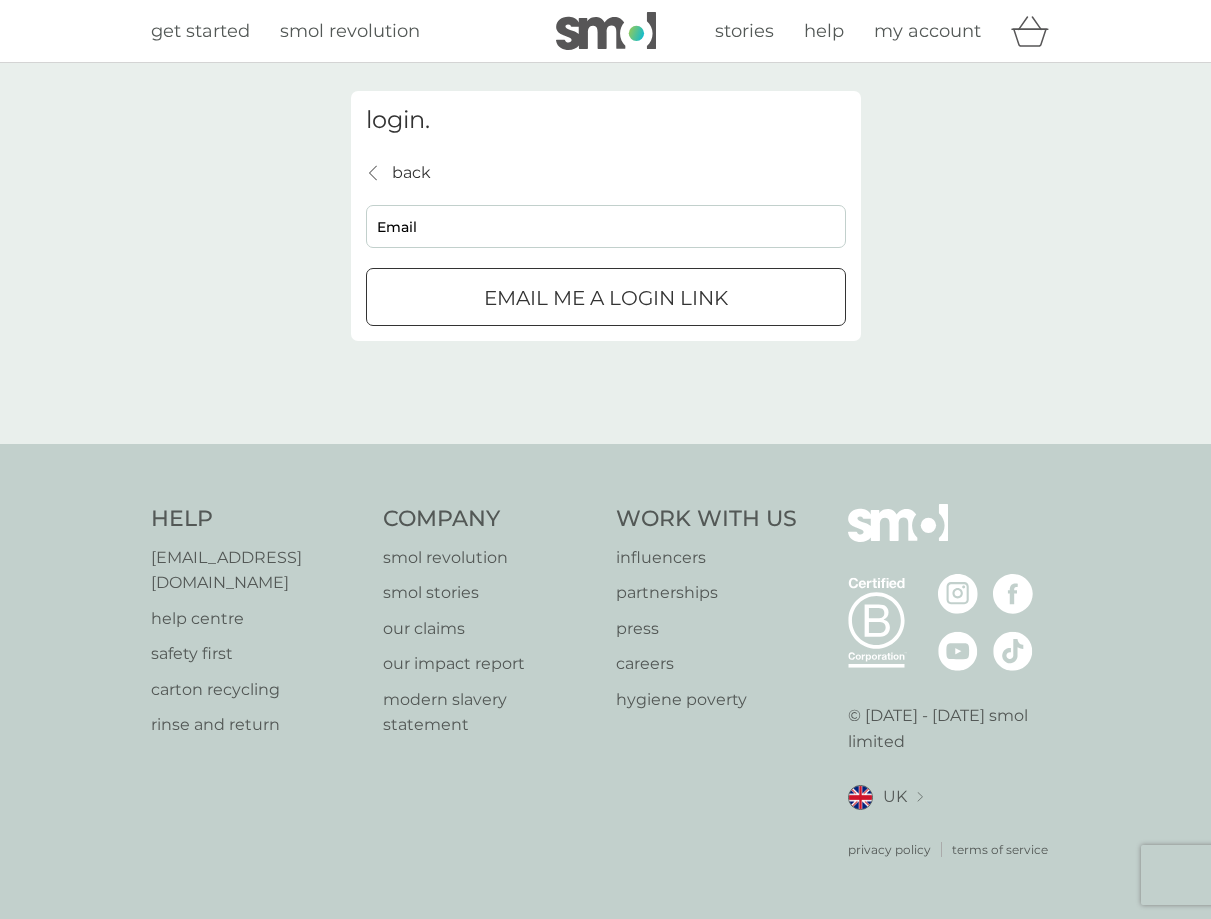 click on "Email" at bounding box center (606, 226) 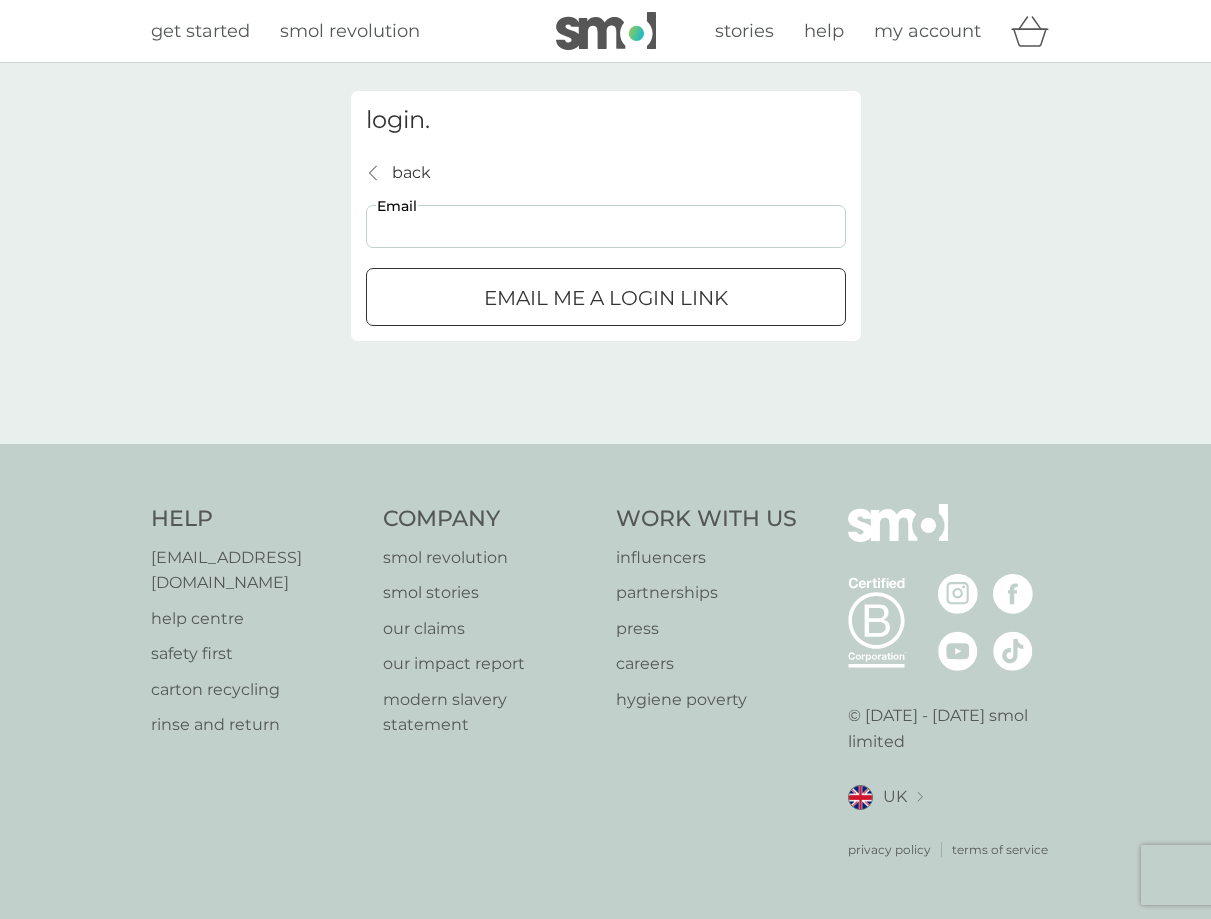 type on "suz6661@aol.com" 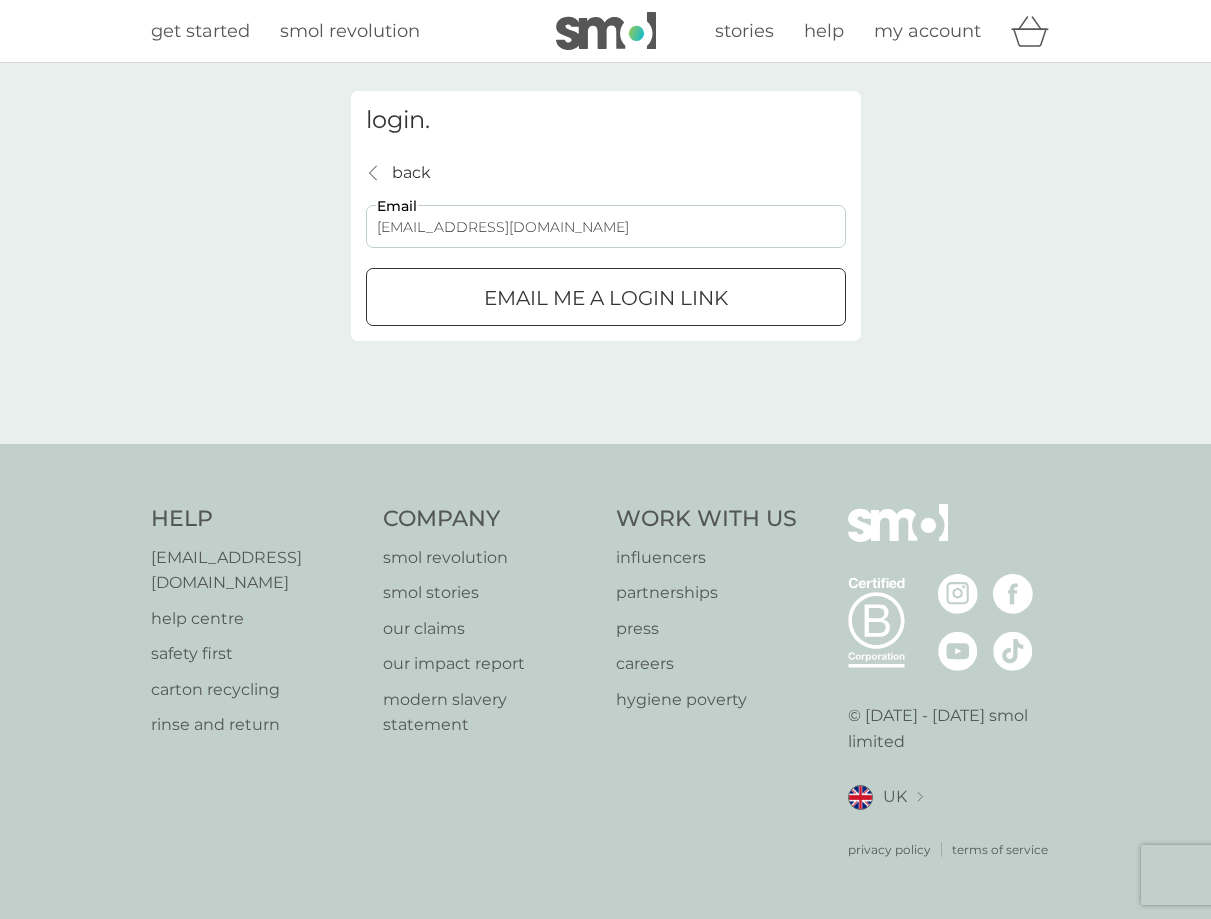 click on "Email me a login link" at bounding box center [606, 298] 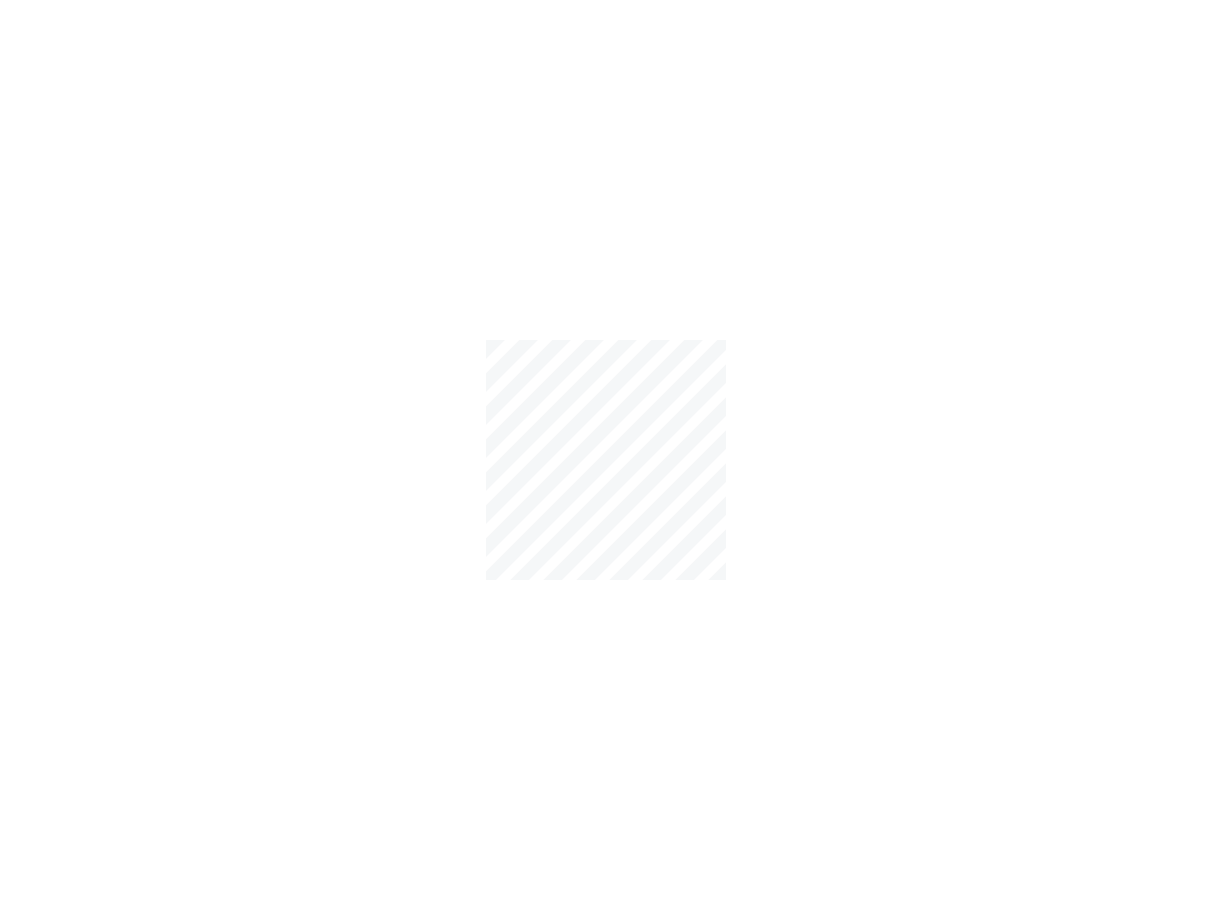 scroll, scrollTop: 0, scrollLeft: 0, axis: both 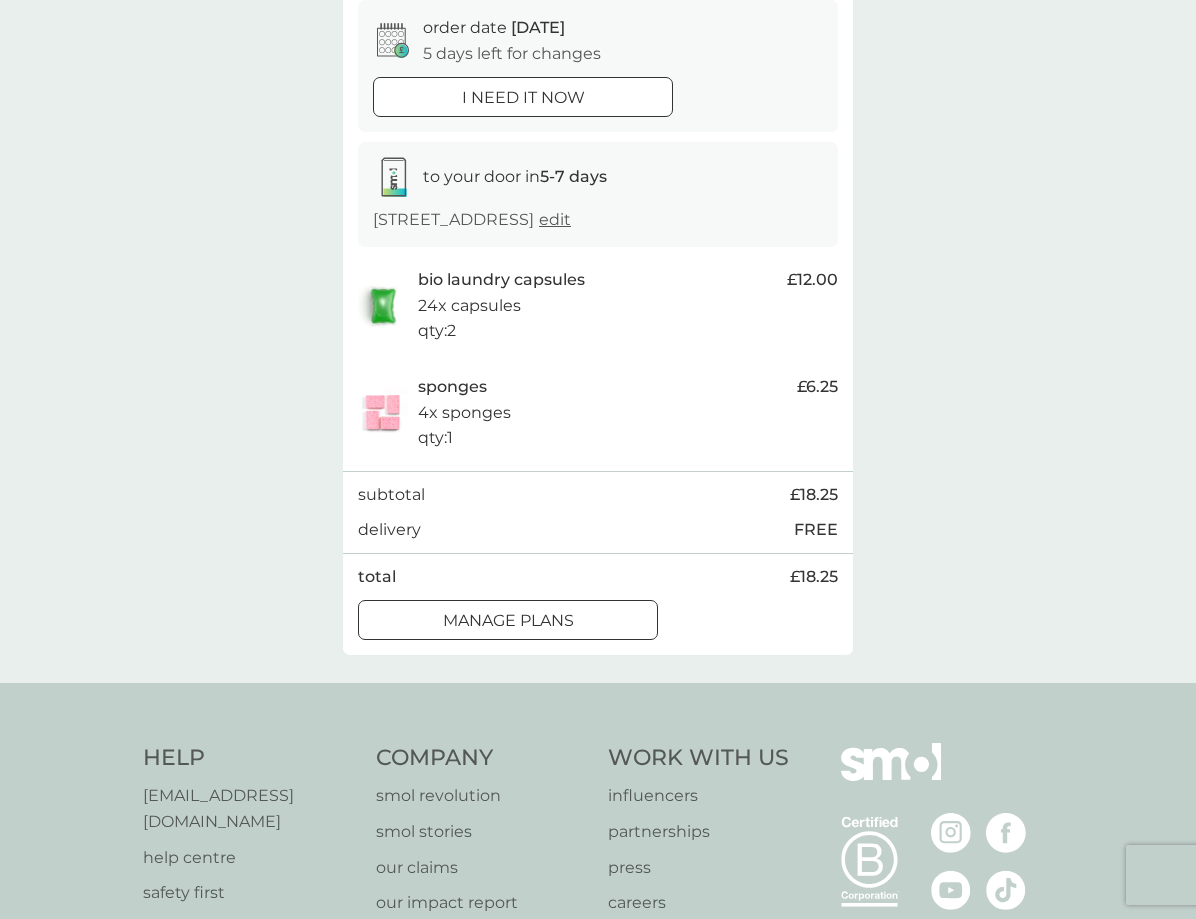 click on "manage plans" at bounding box center (508, 621) 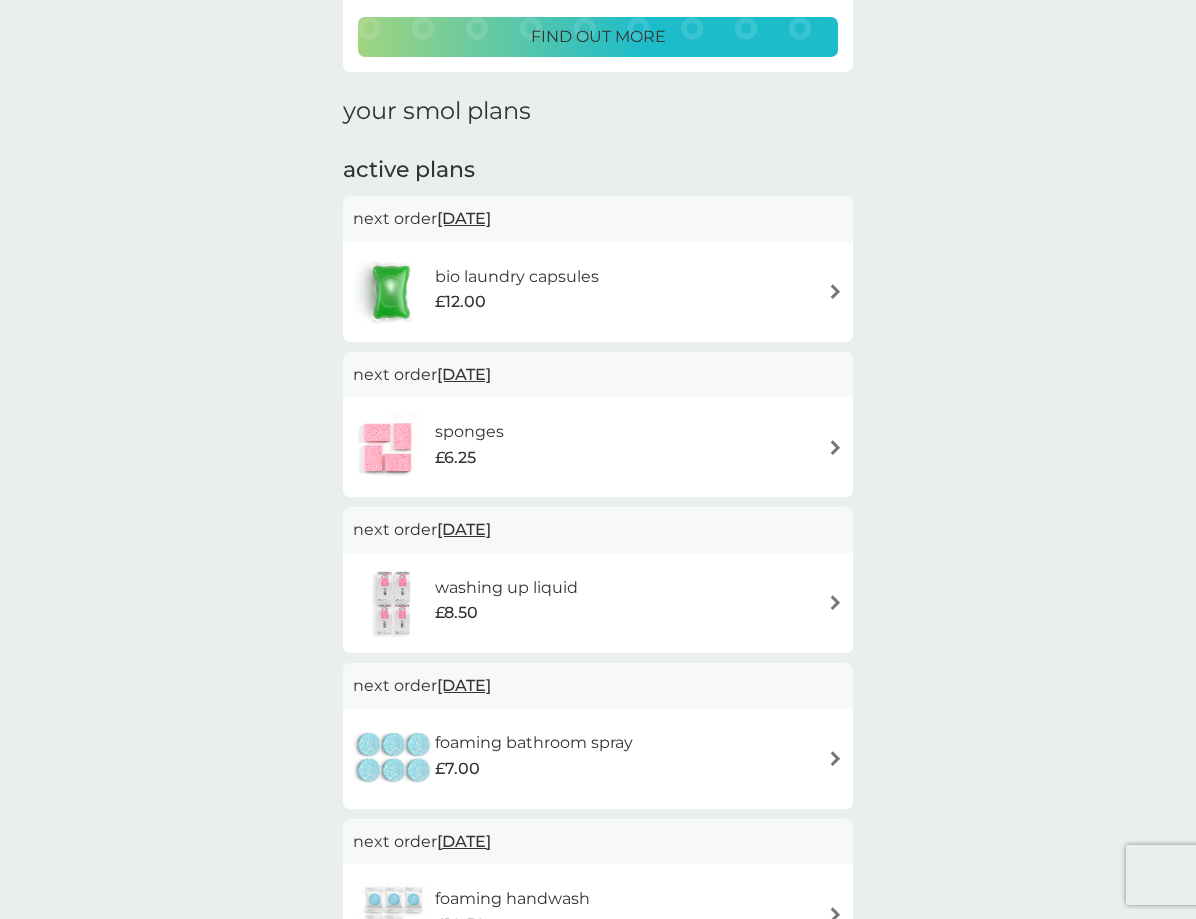 scroll, scrollTop: 300, scrollLeft: 0, axis: vertical 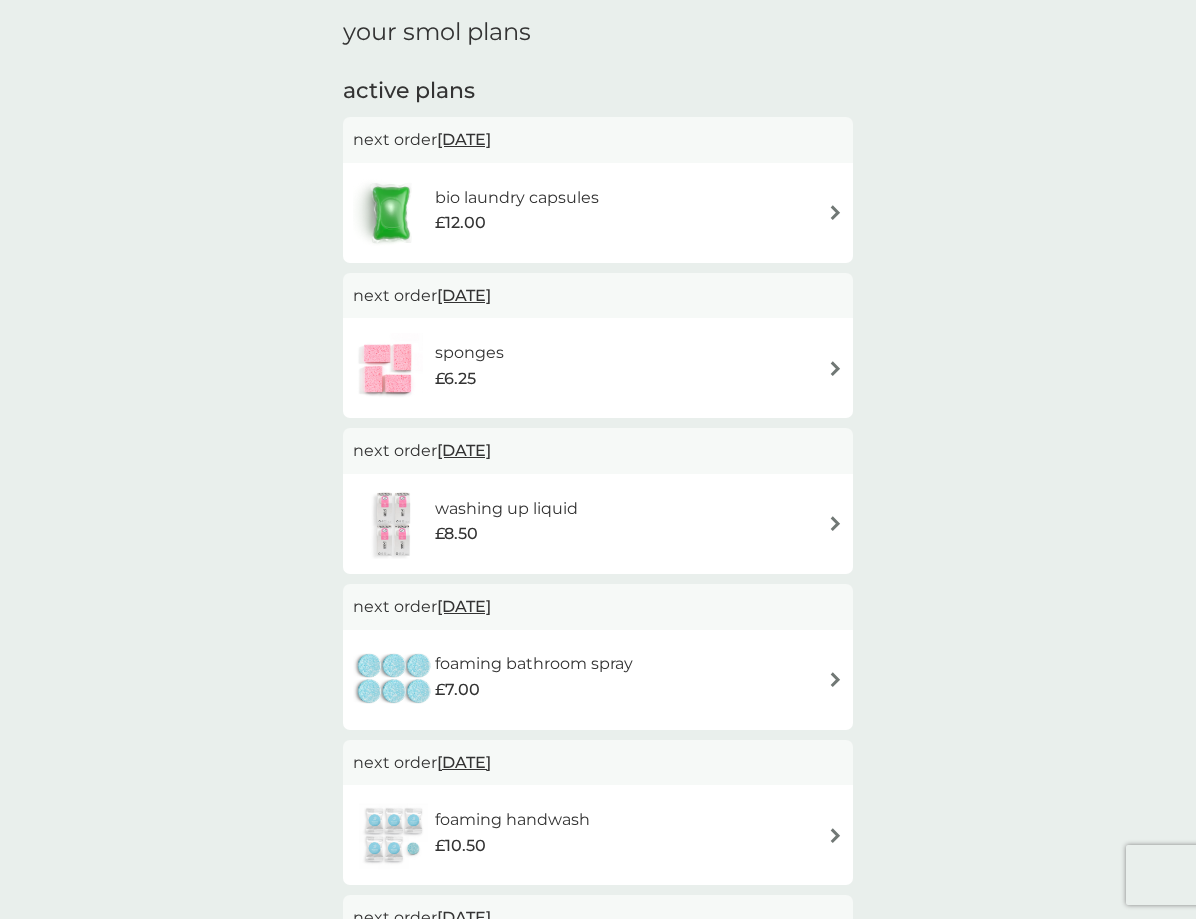 click at bounding box center [835, 368] 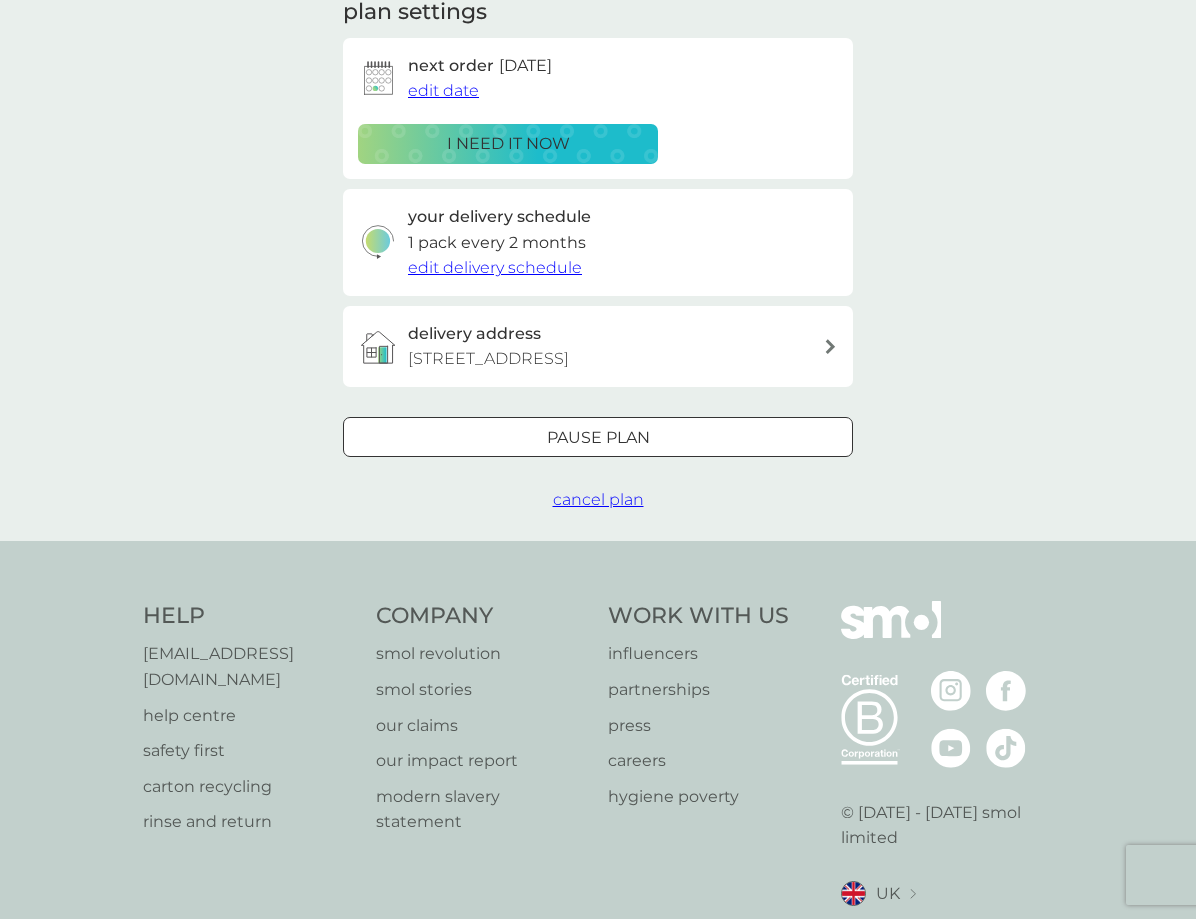 scroll, scrollTop: 0, scrollLeft: 0, axis: both 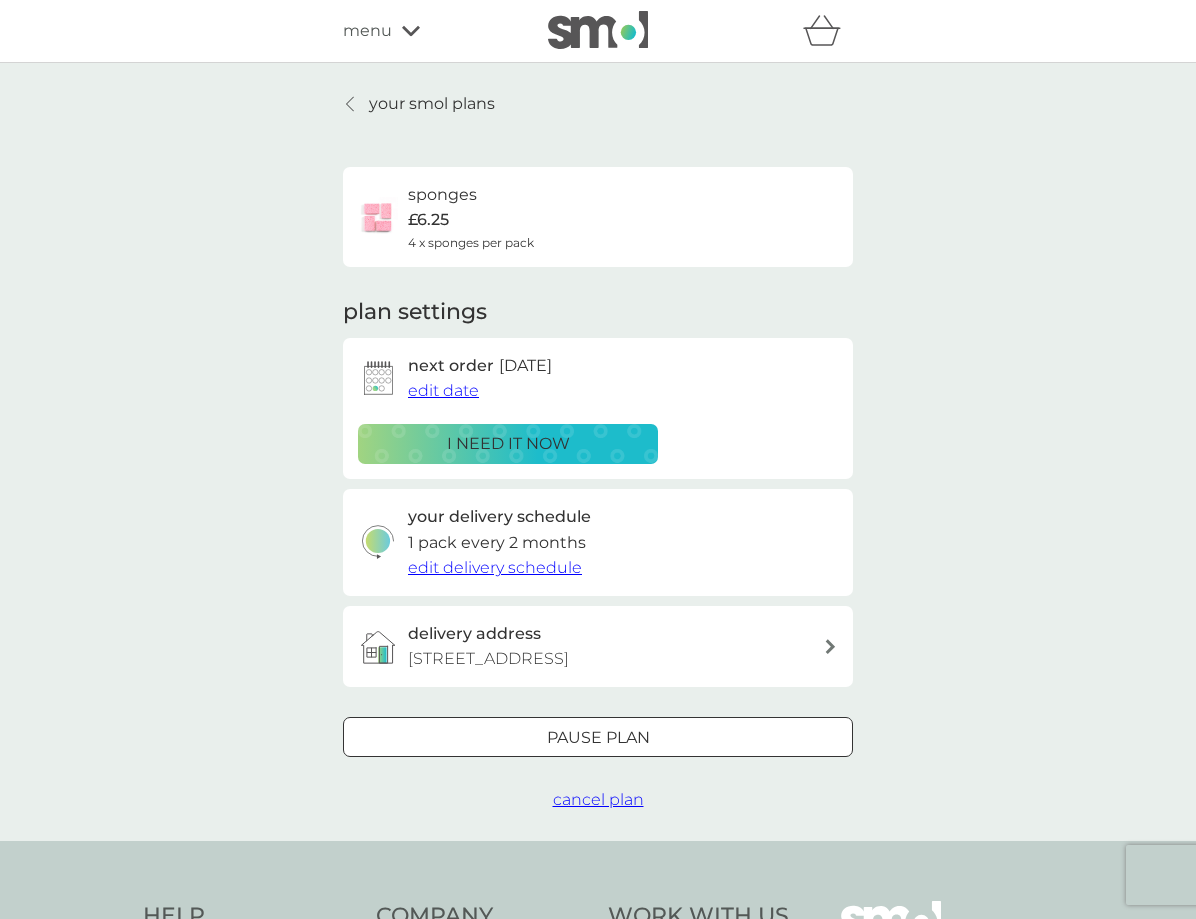 click on "edit delivery schedule" at bounding box center (495, 567) 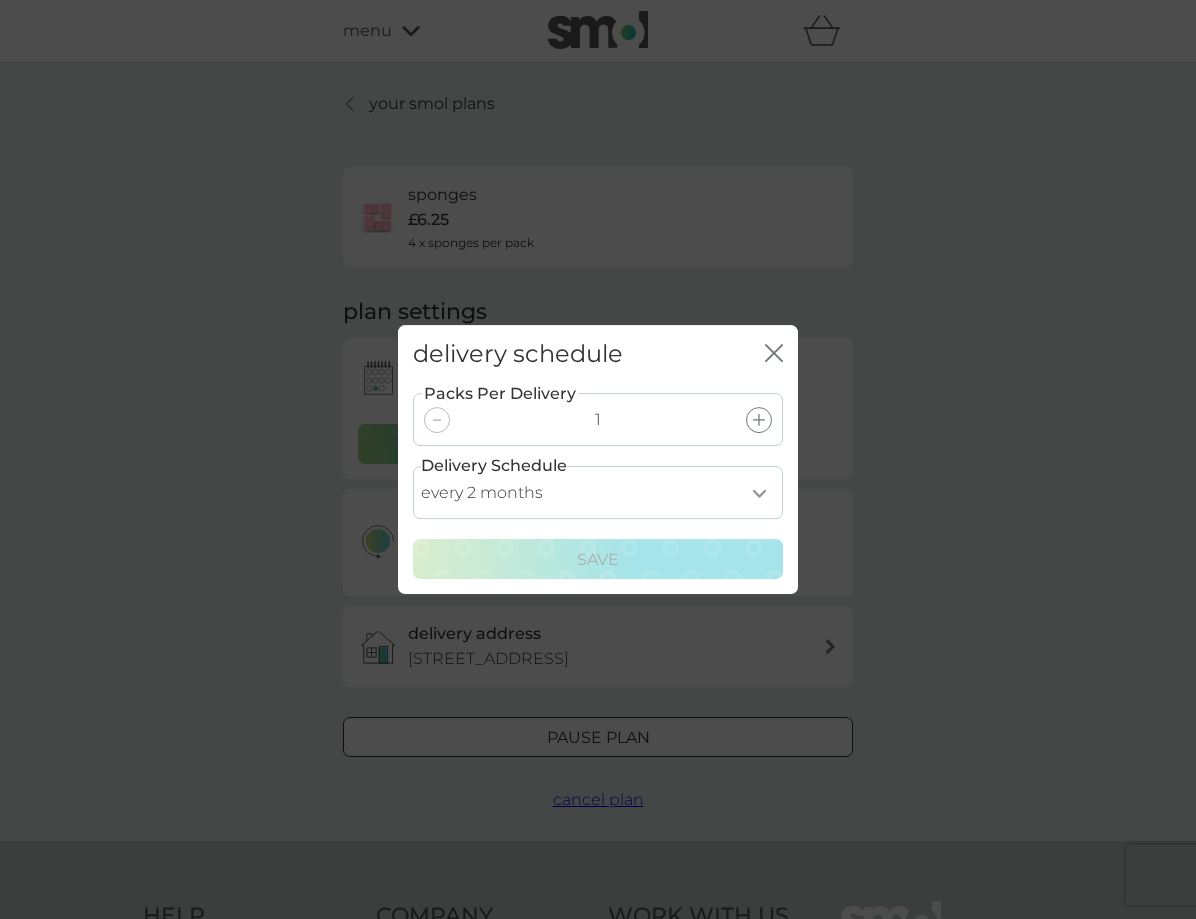 click on "close" 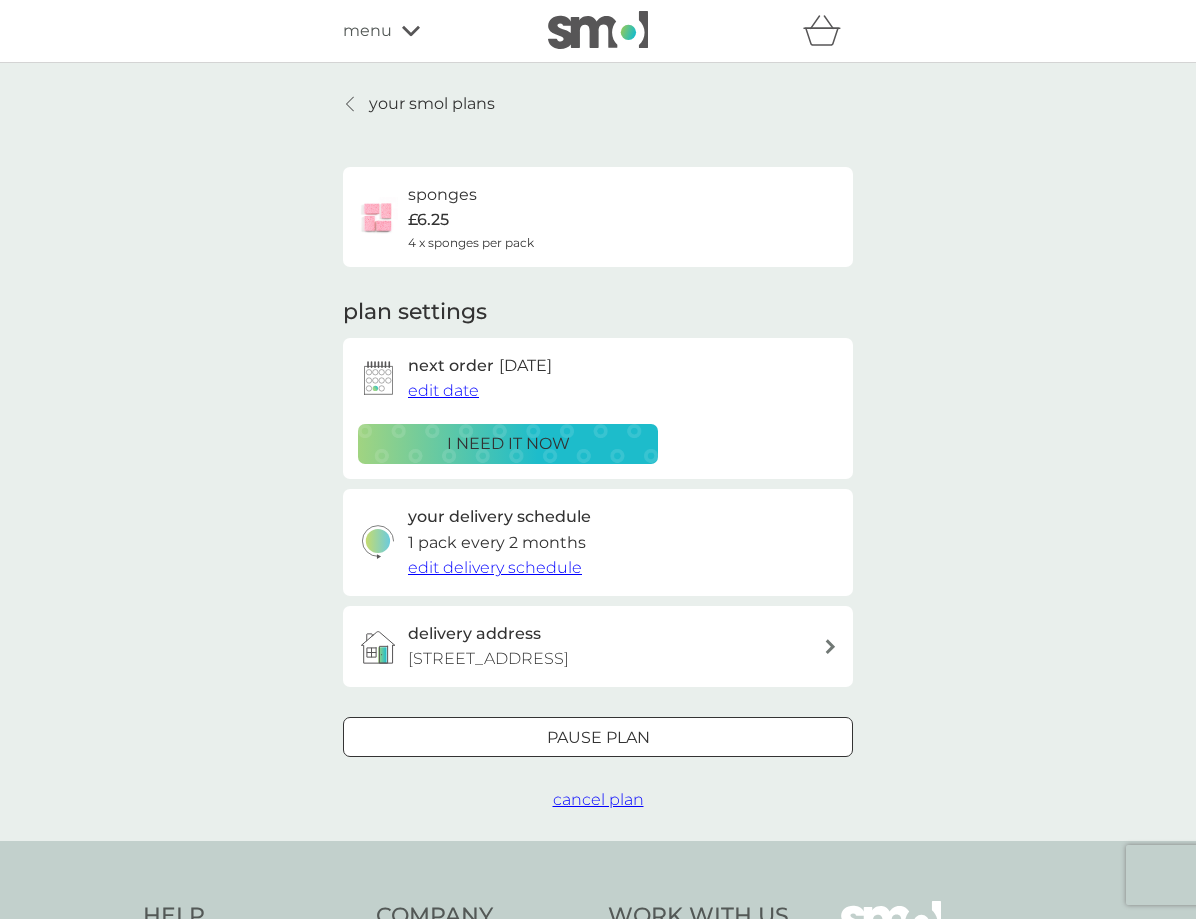 click on "edit date" at bounding box center (443, 390) 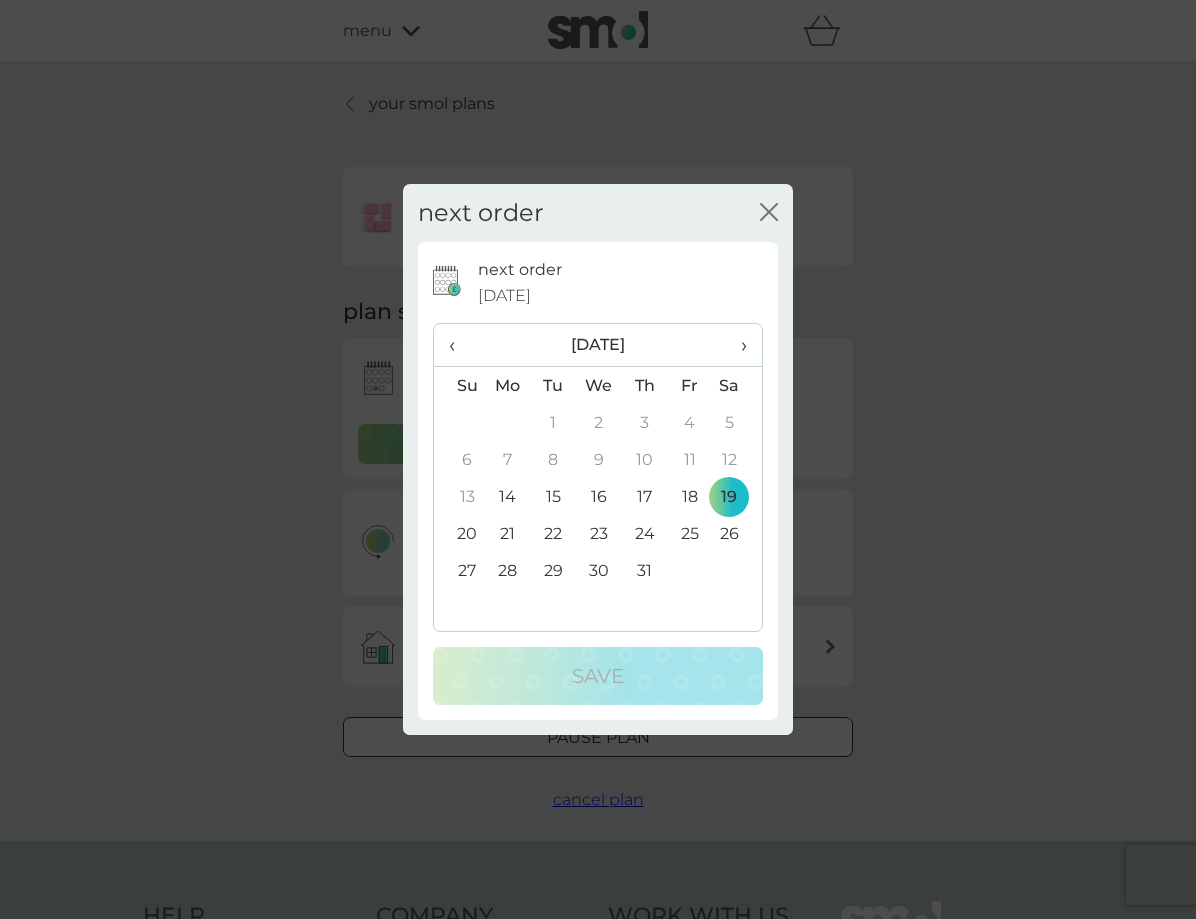 click on "31" at bounding box center (644, 570) 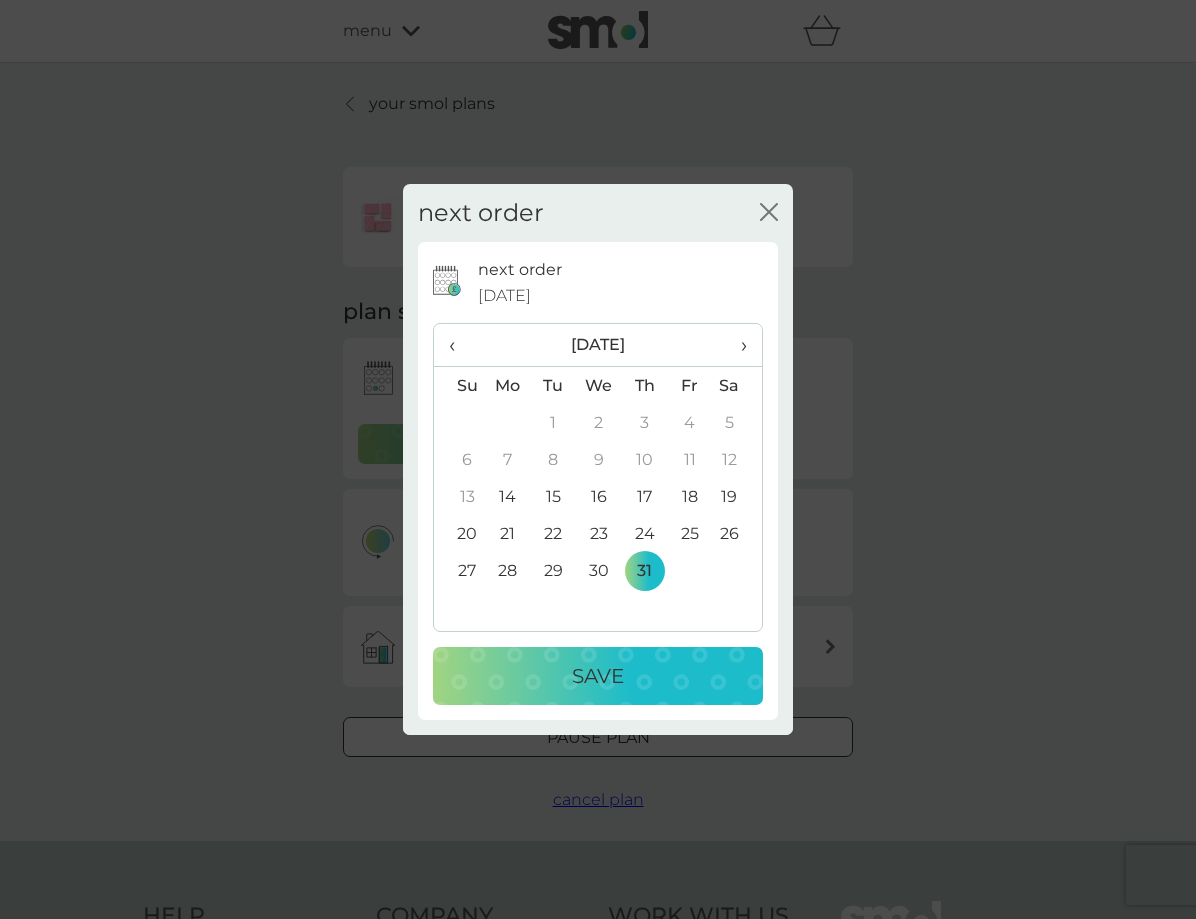 click on "Save" at bounding box center (598, 676) 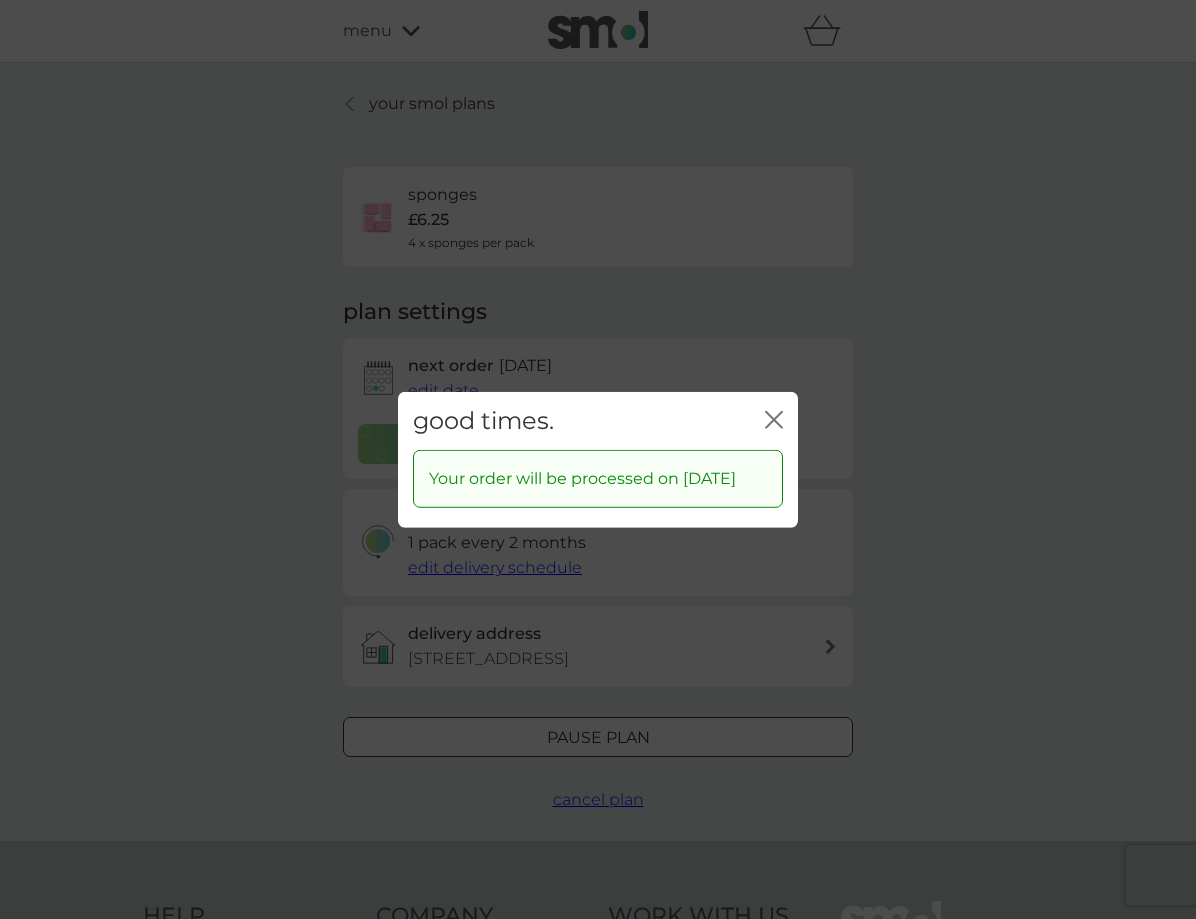 click 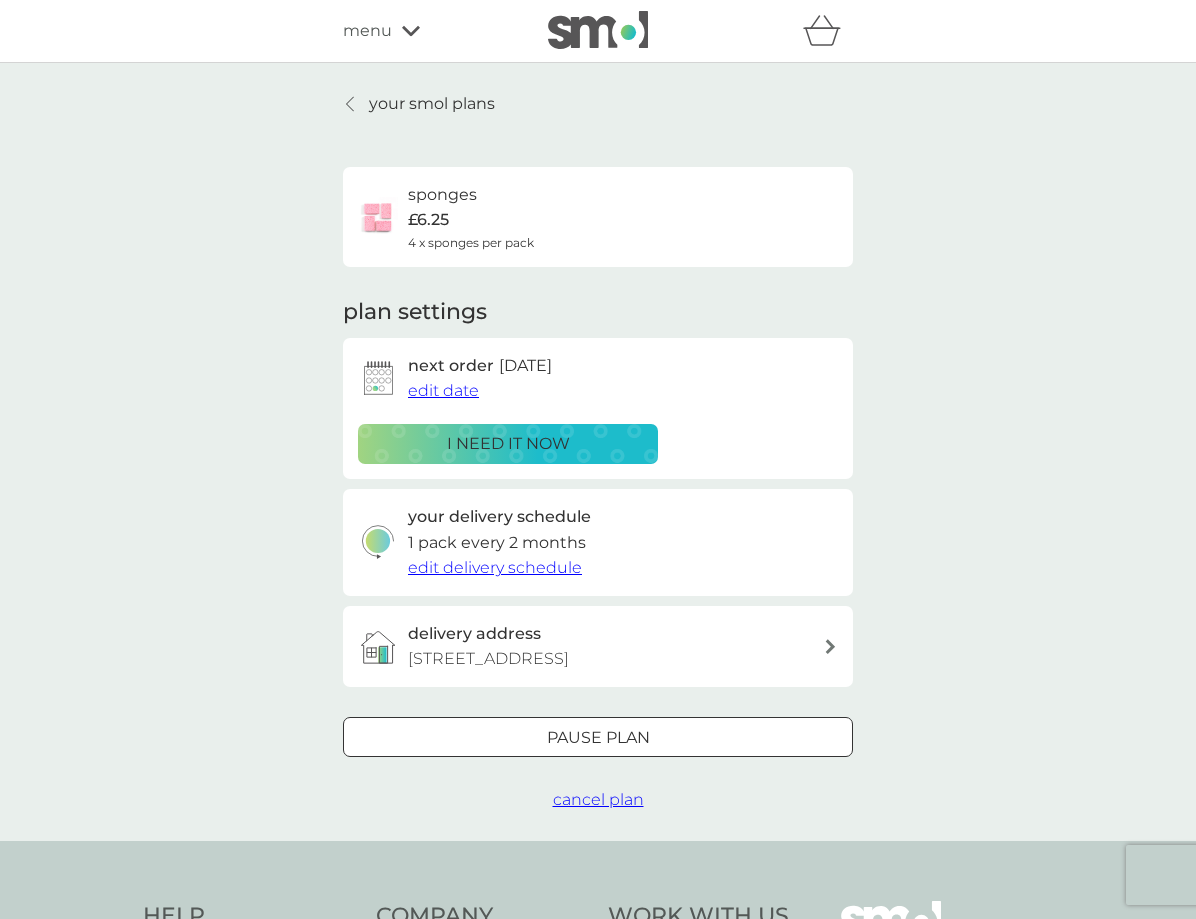 click on "your smol plans" at bounding box center [432, 104] 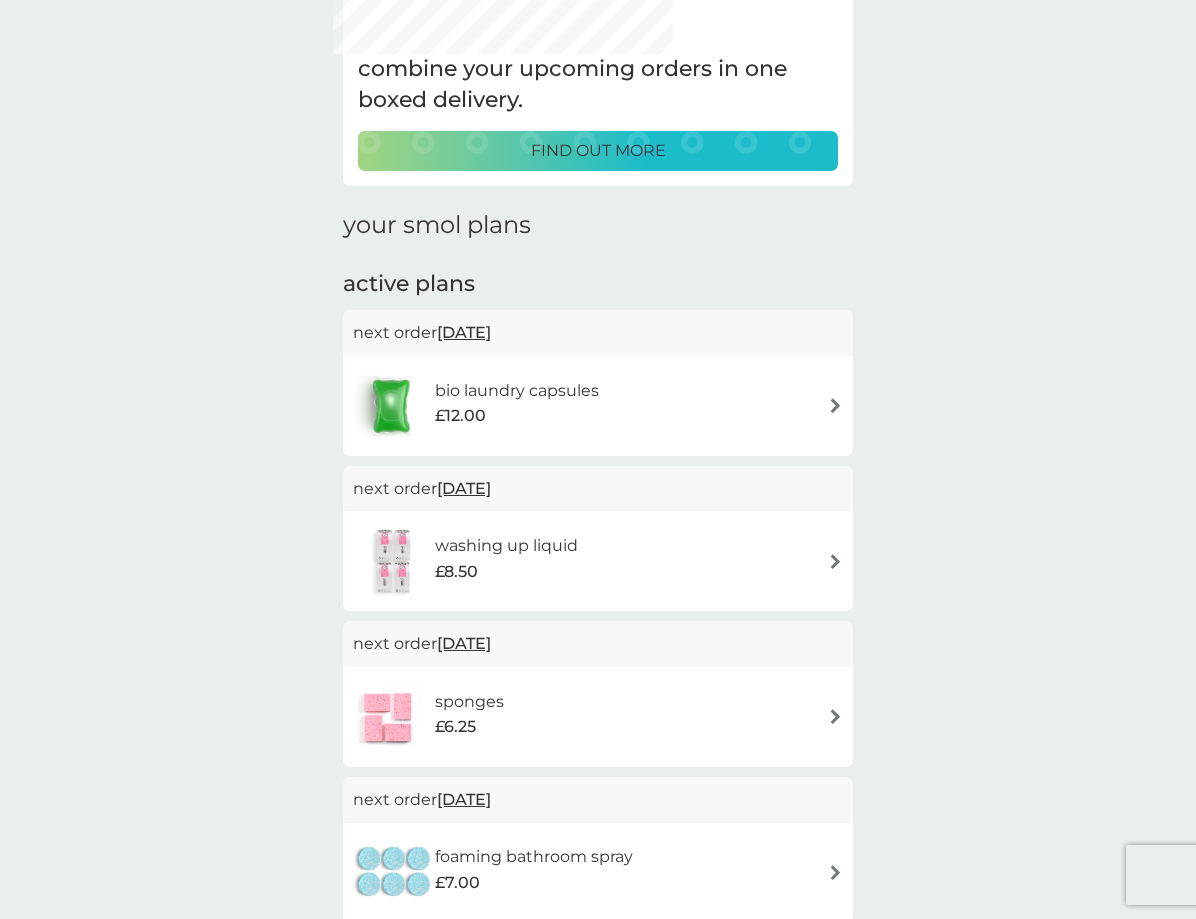 scroll, scrollTop: 100, scrollLeft: 0, axis: vertical 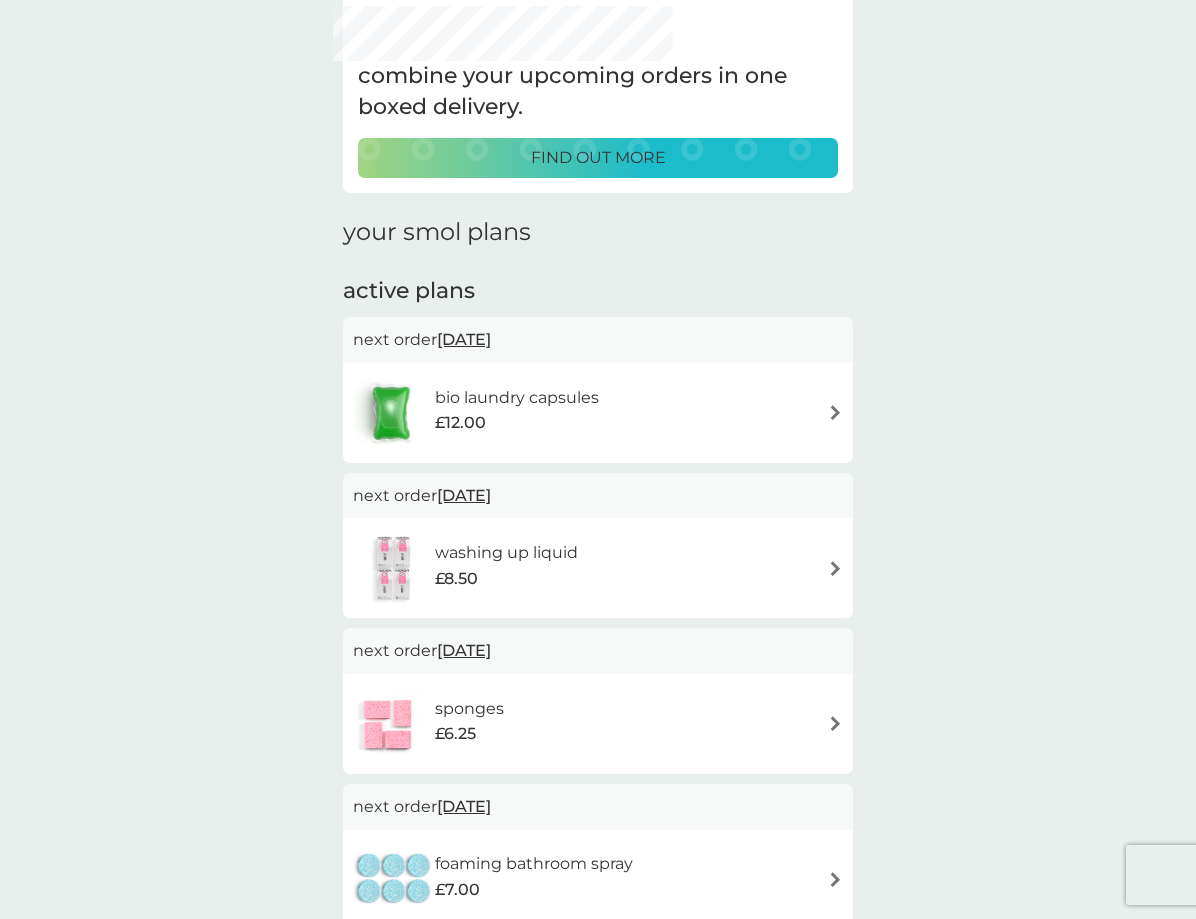 click on "bio laundry capsules" at bounding box center [517, 398] 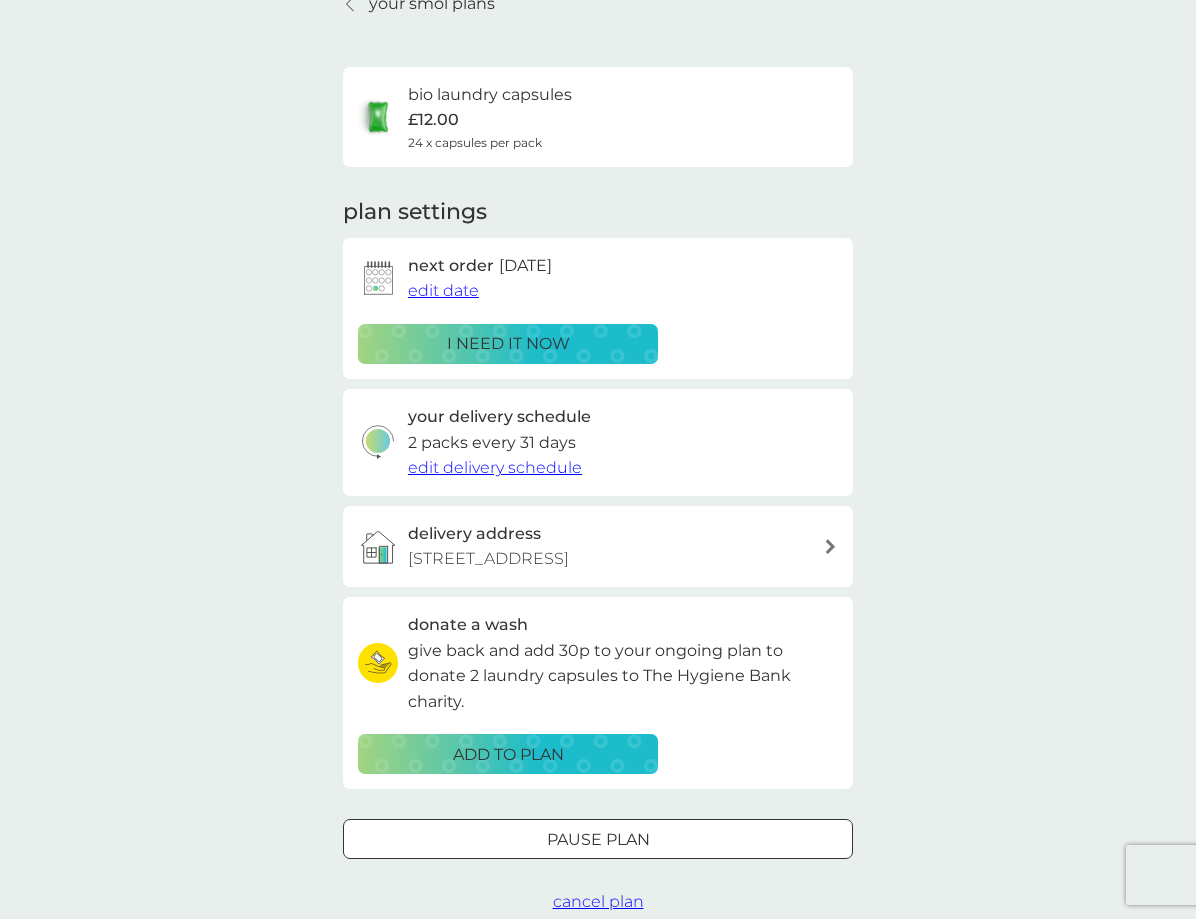 scroll, scrollTop: 0, scrollLeft: 0, axis: both 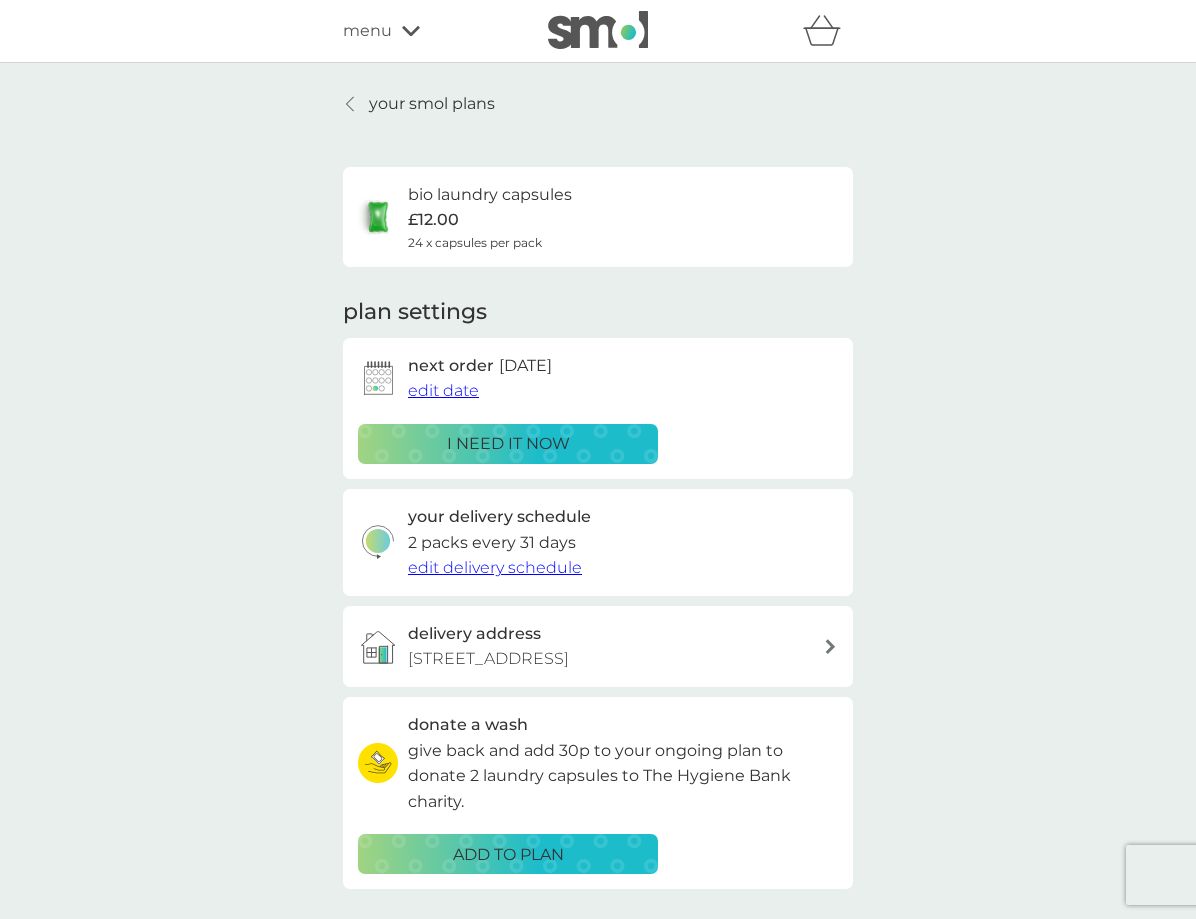 click on "i need it now" at bounding box center (508, 444) 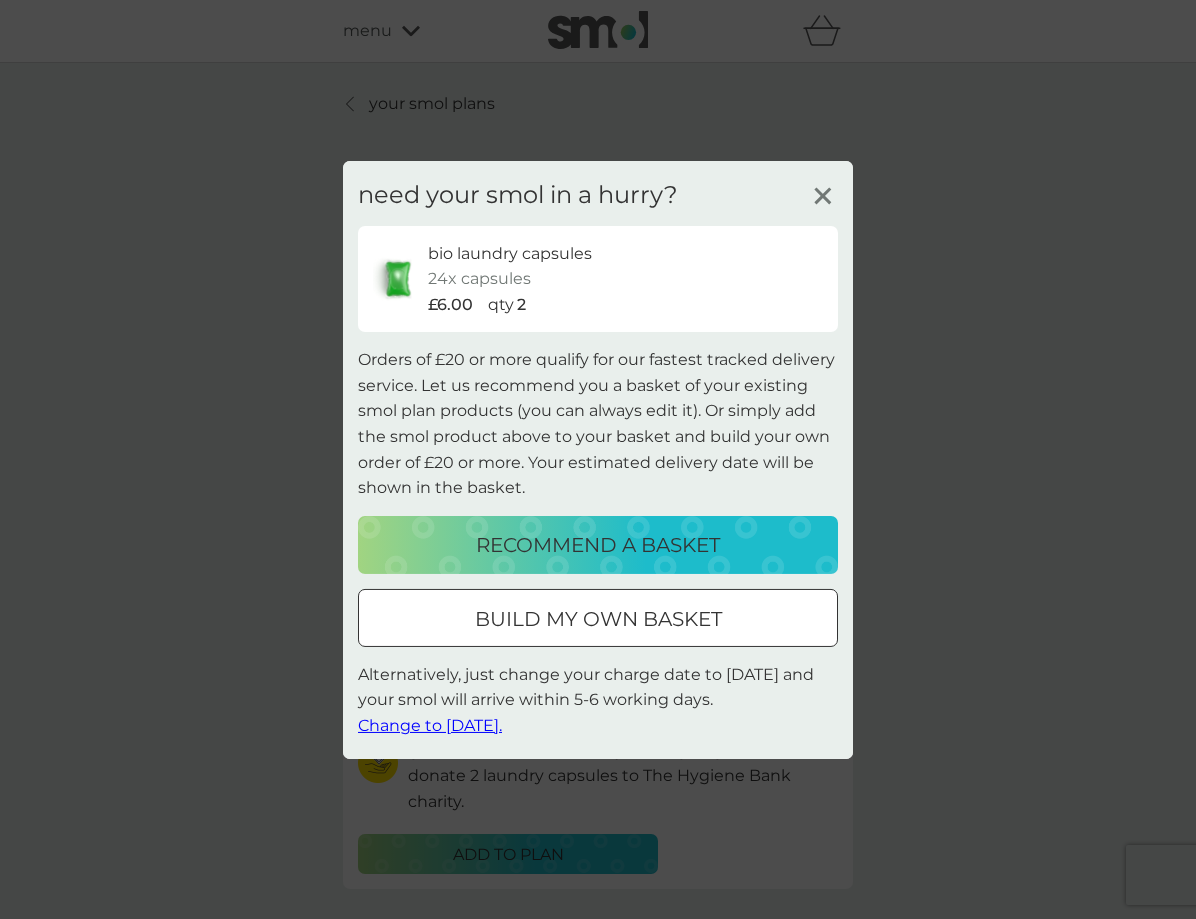 click on "build my own basket" at bounding box center [598, 619] 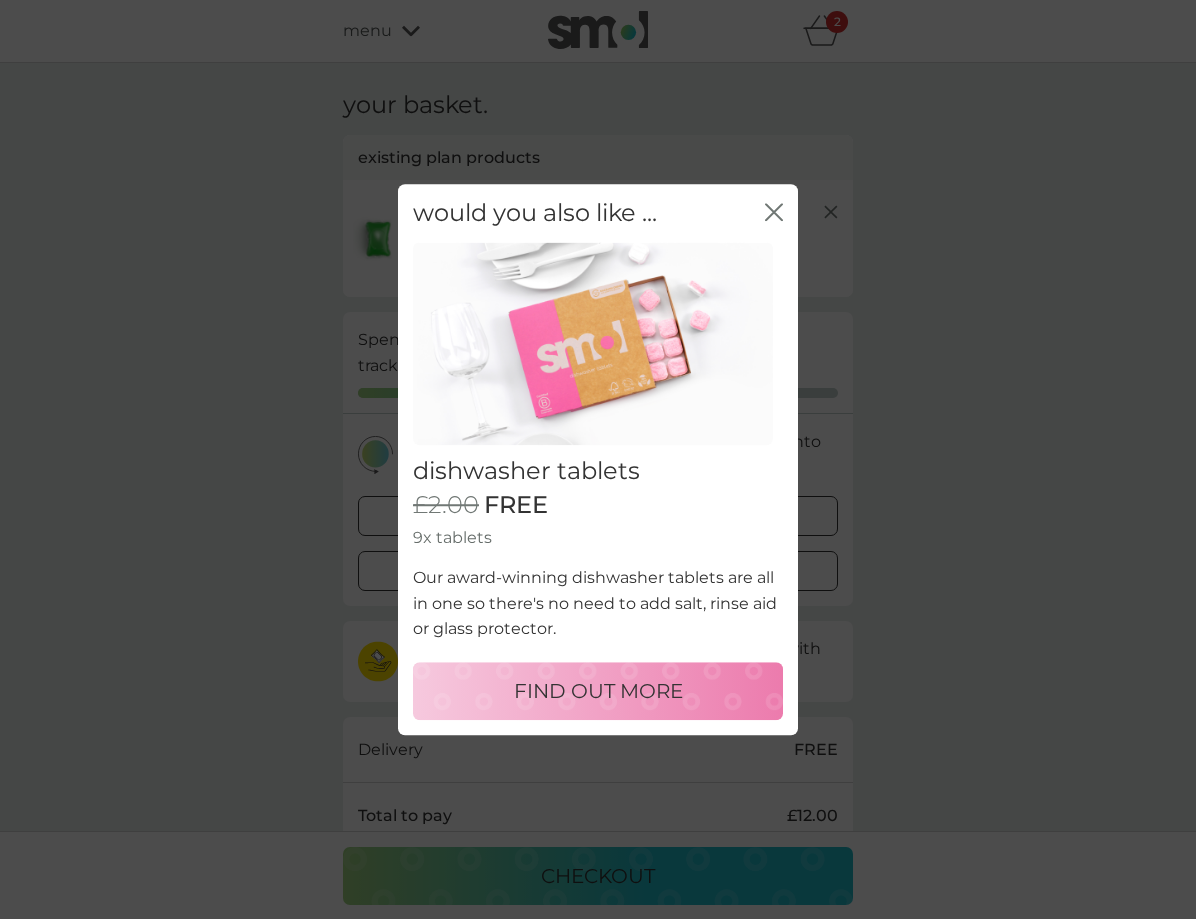 click on "close" 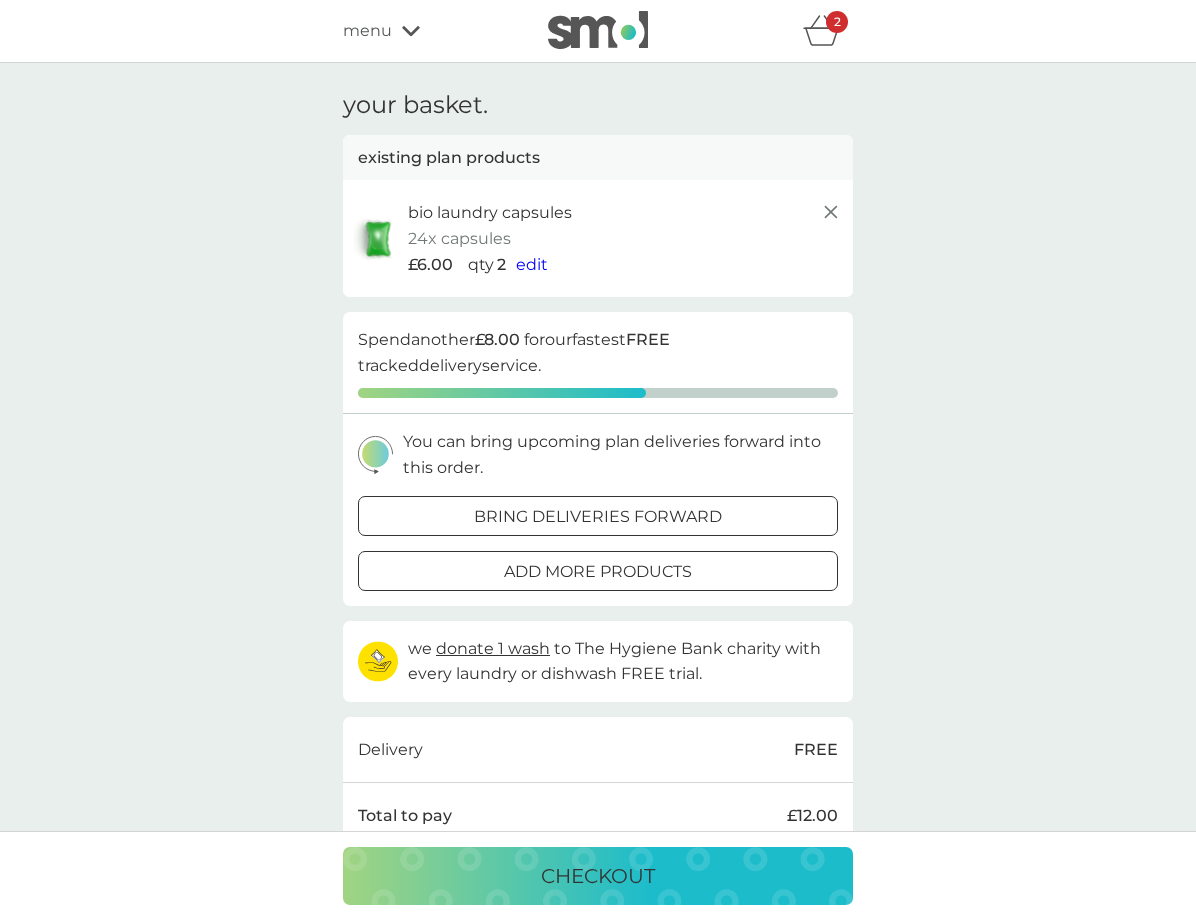click on "bring deliveries forward" at bounding box center (598, 517) 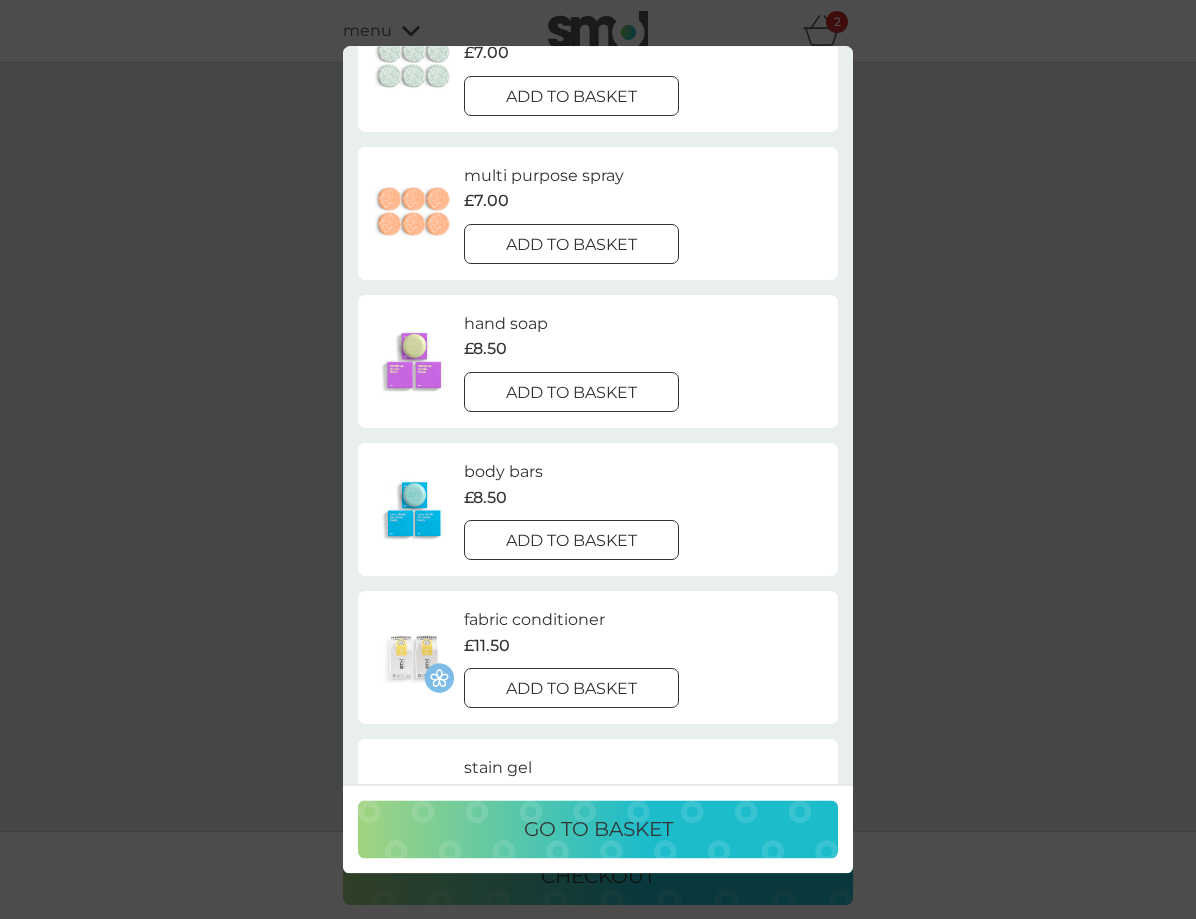 scroll, scrollTop: 1000, scrollLeft: 0, axis: vertical 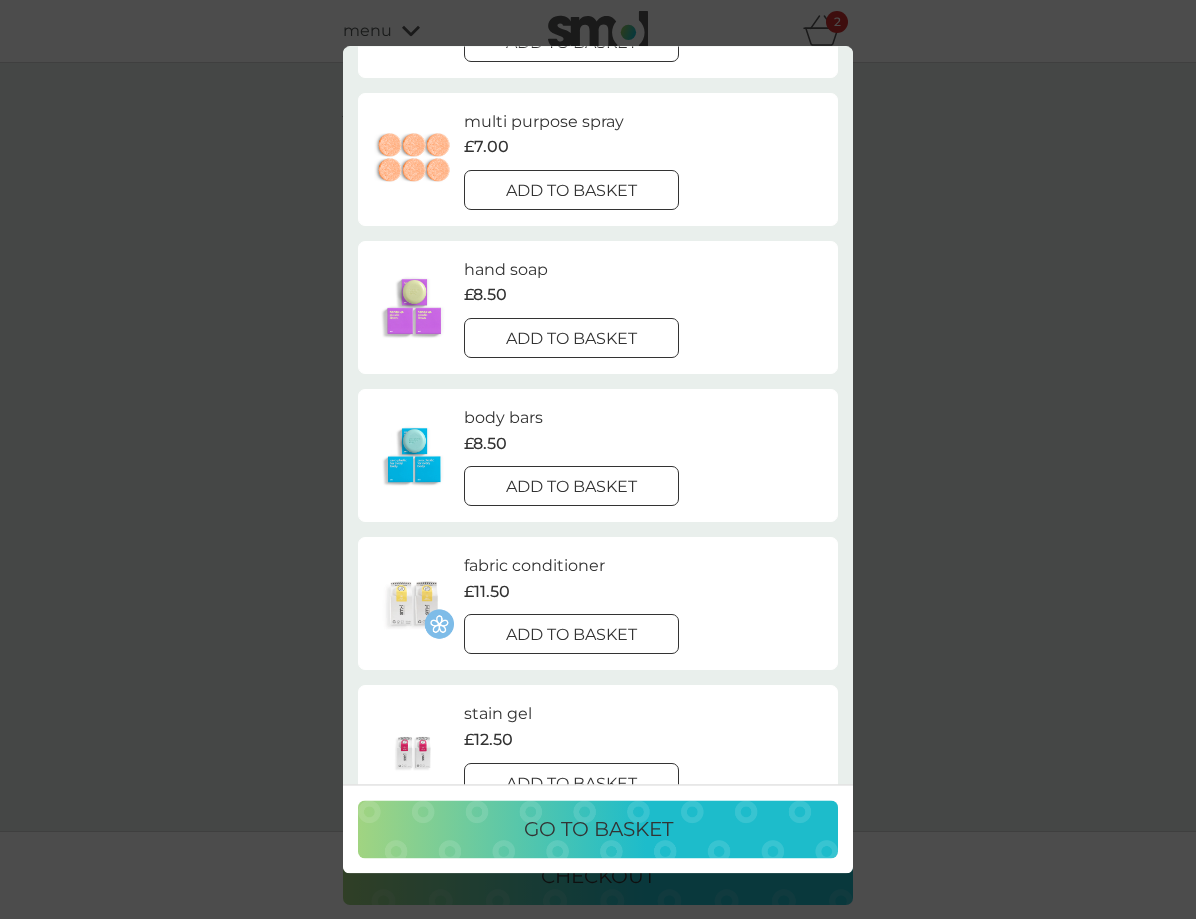 click on "add to basket" at bounding box center [571, 339] 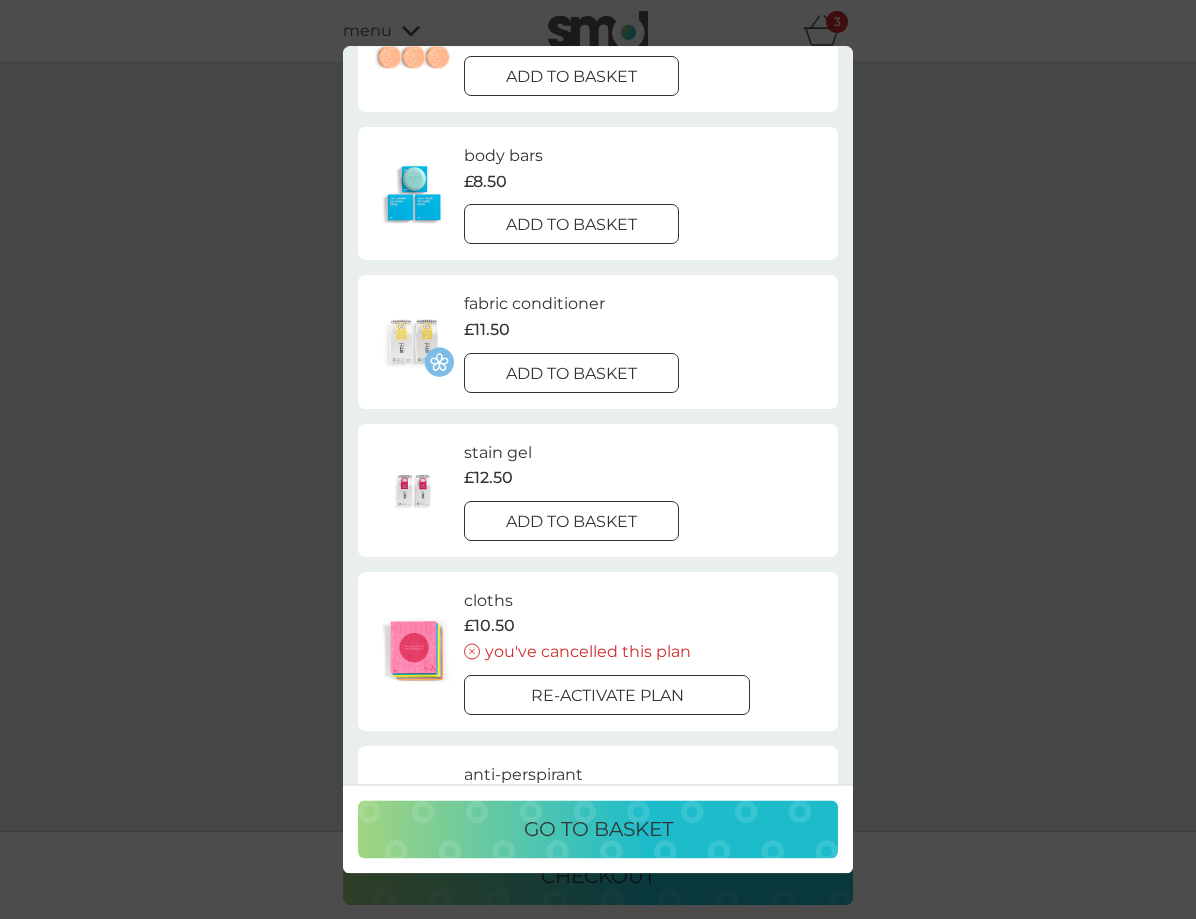 click on "go to basket" at bounding box center (598, 829) 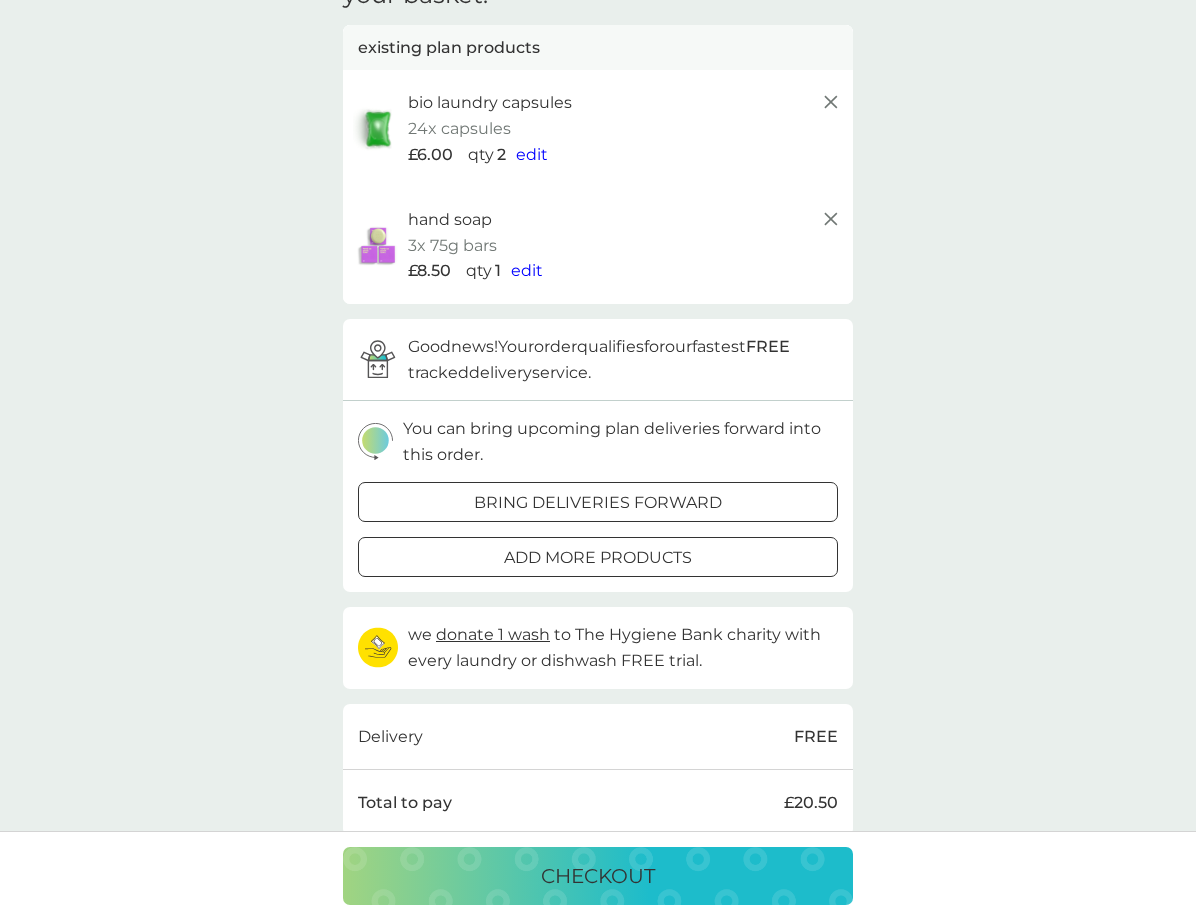 scroll, scrollTop: 300, scrollLeft: 0, axis: vertical 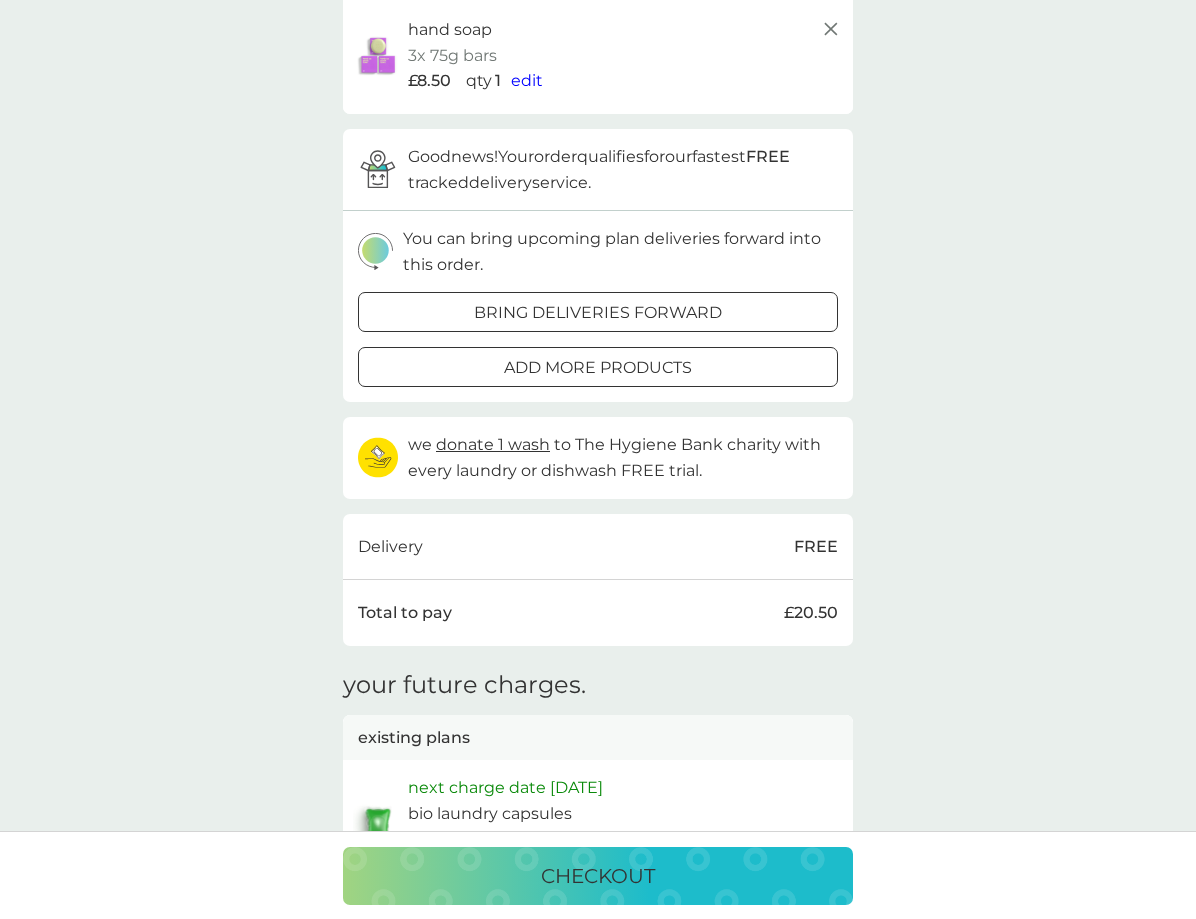 click on "checkout" at bounding box center [598, 876] 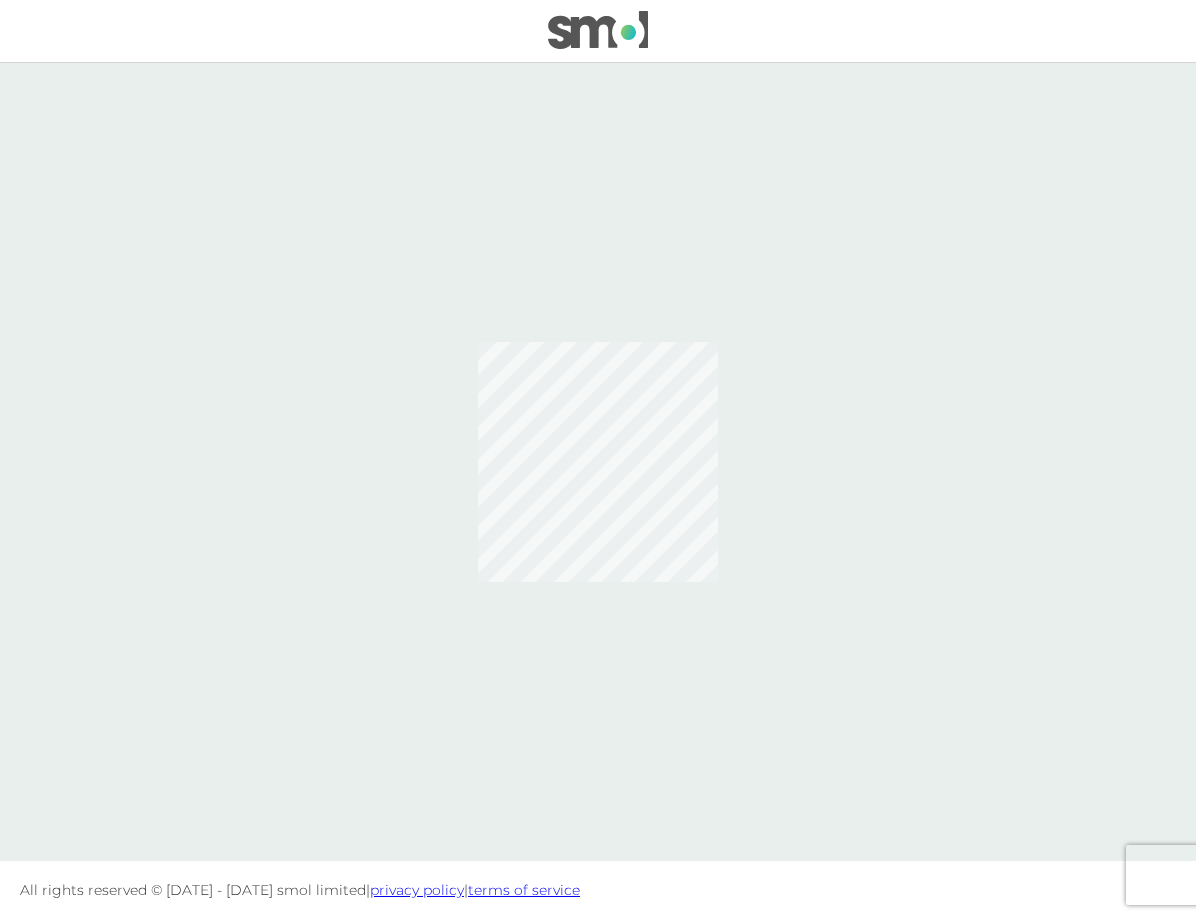 scroll, scrollTop: 0, scrollLeft: 0, axis: both 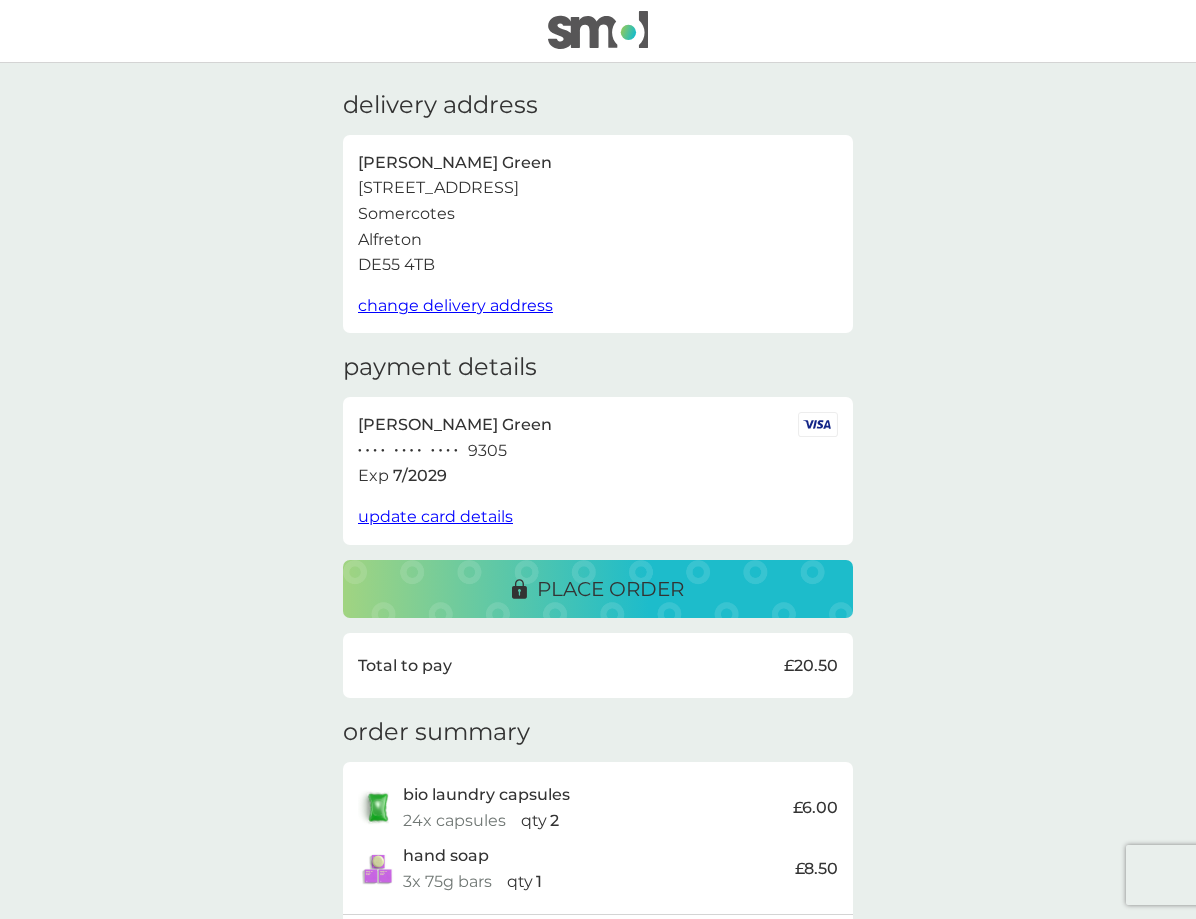 click on "place order" at bounding box center (610, 589) 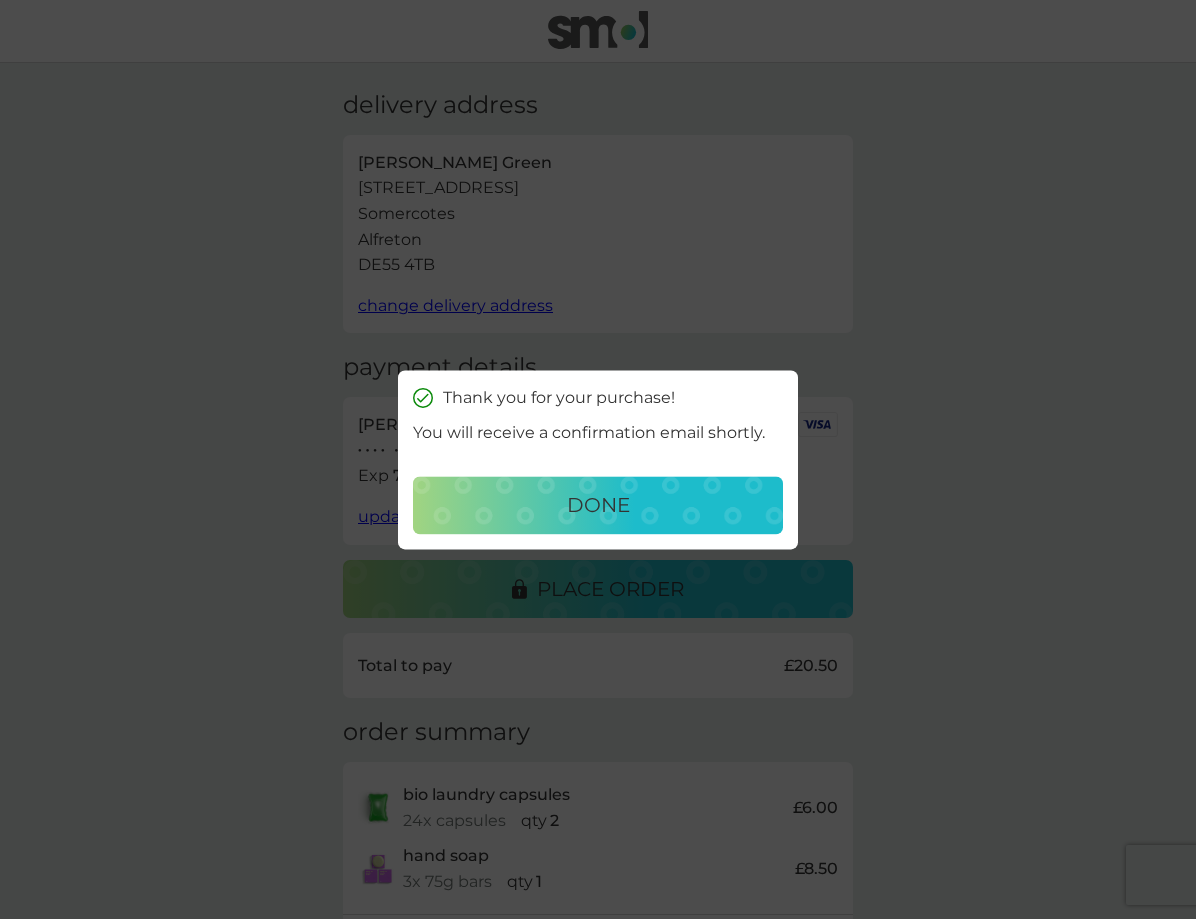 drag, startPoint x: 638, startPoint y: 508, endPoint x: 716, endPoint y: 519, distance: 78.77182 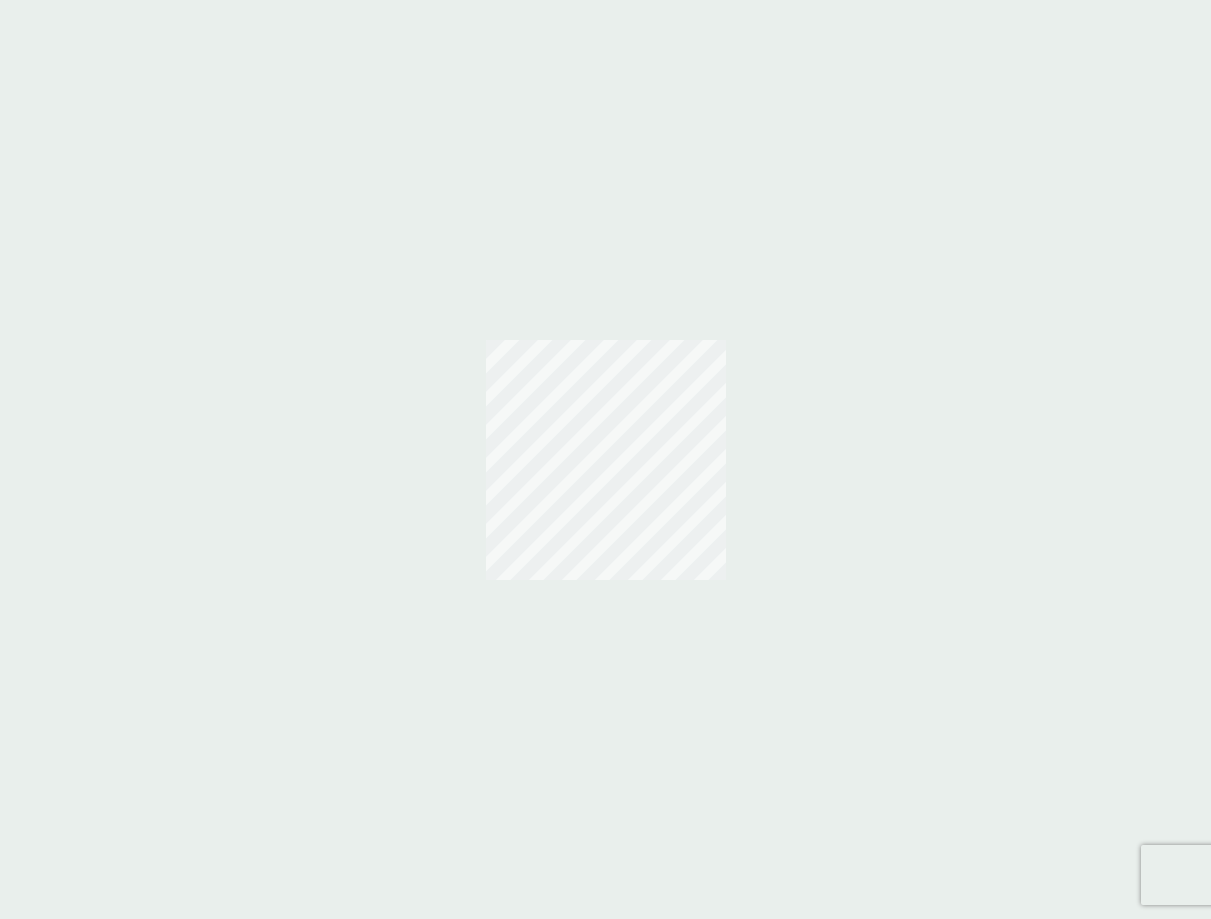 scroll, scrollTop: 0, scrollLeft: 0, axis: both 